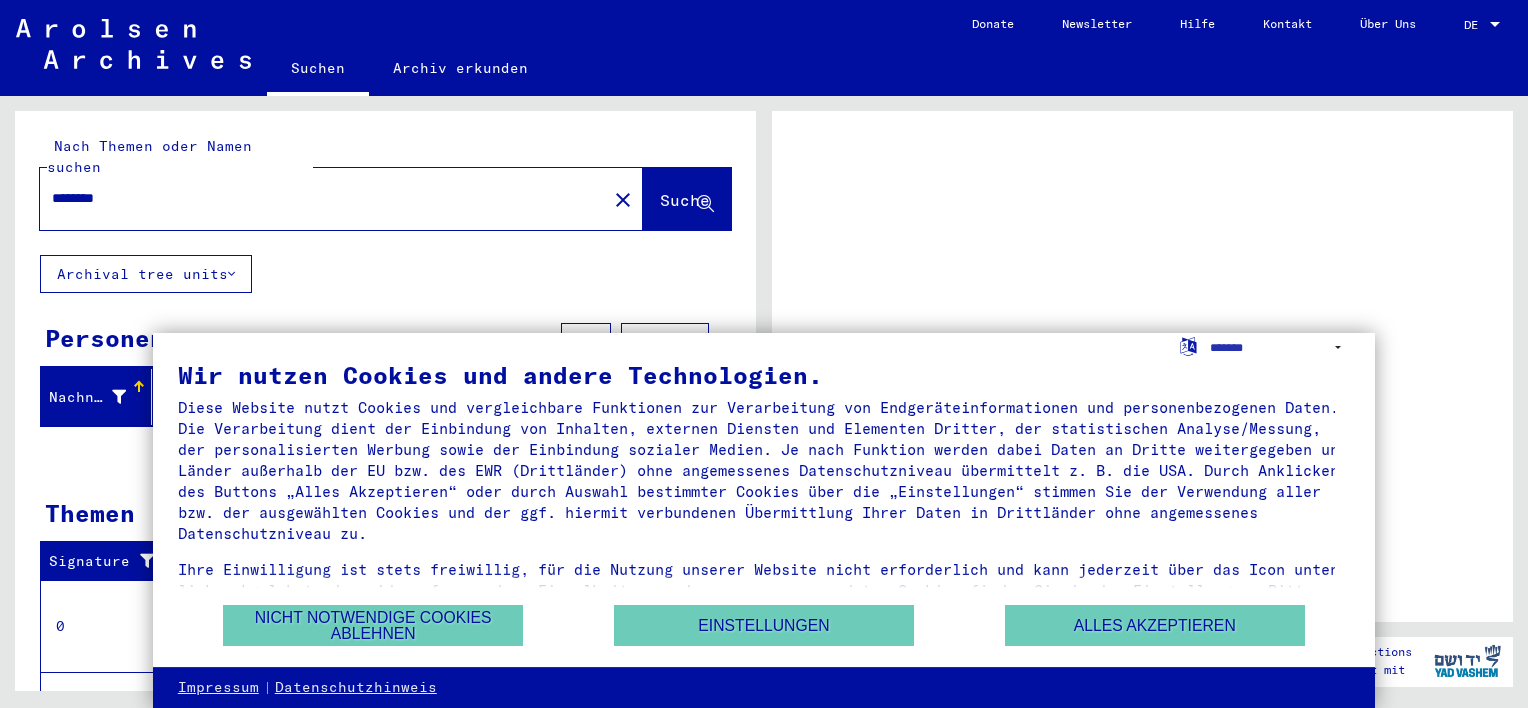 scroll, scrollTop: 0, scrollLeft: 0, axis: both 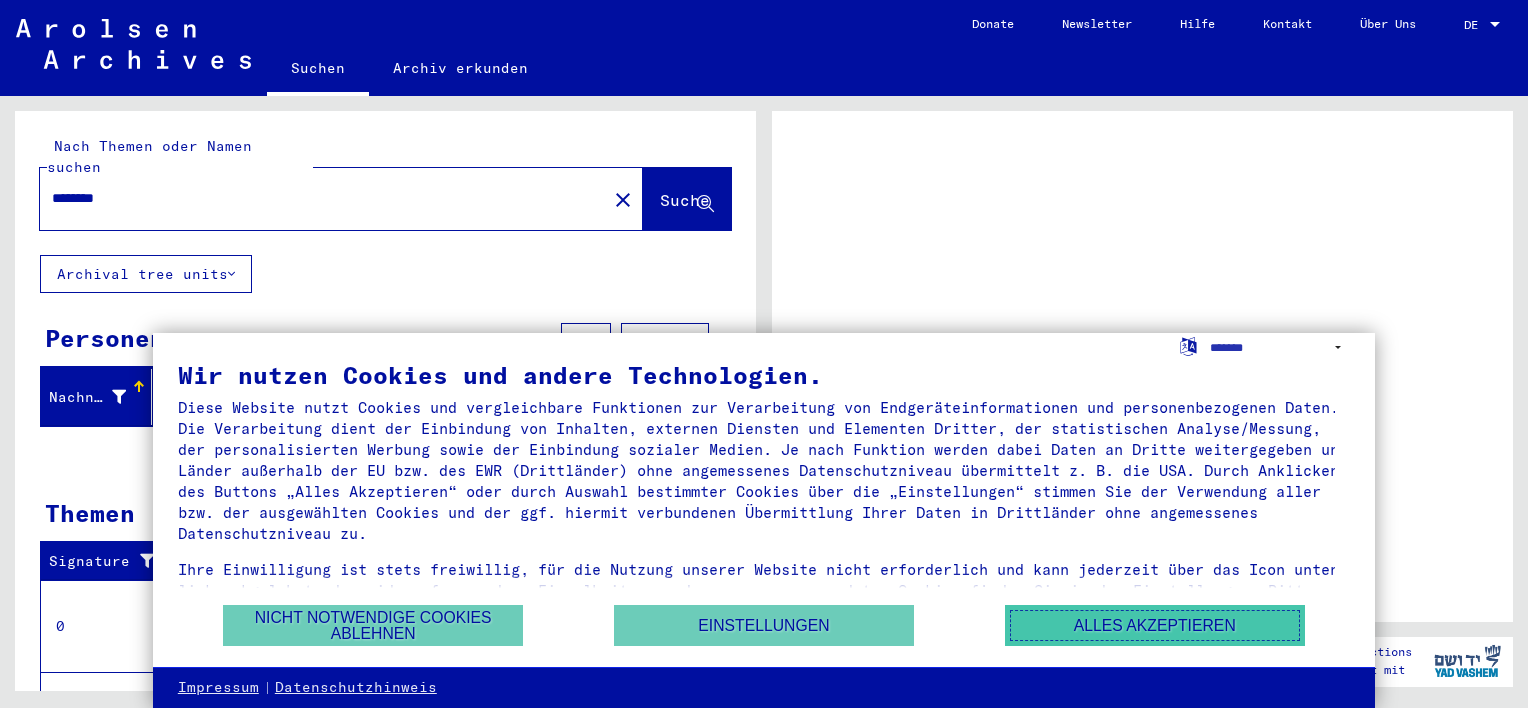 click on "Alles akzeptieren" at bounding box center (1155, 625) 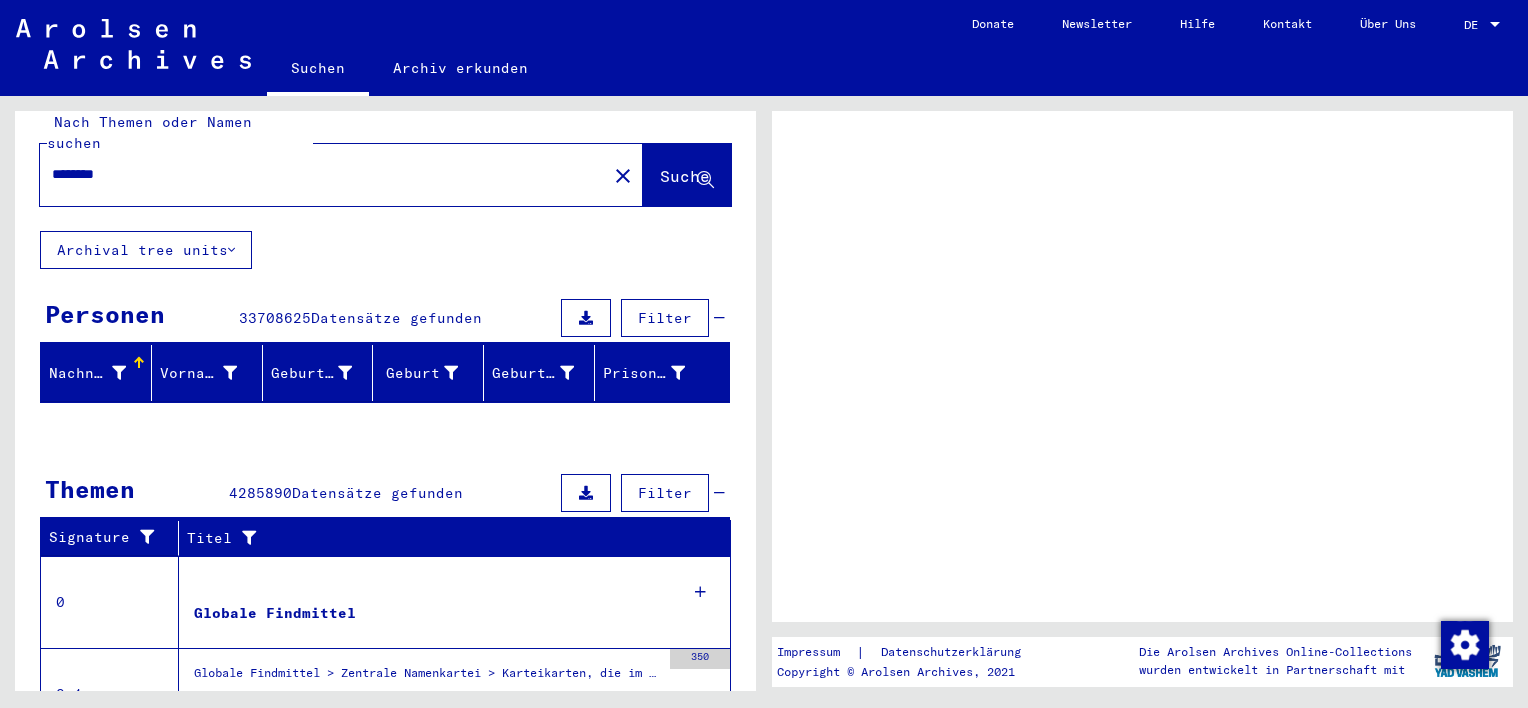 scroll, scrollTop: 0, scrollLeft: 0, axis: both 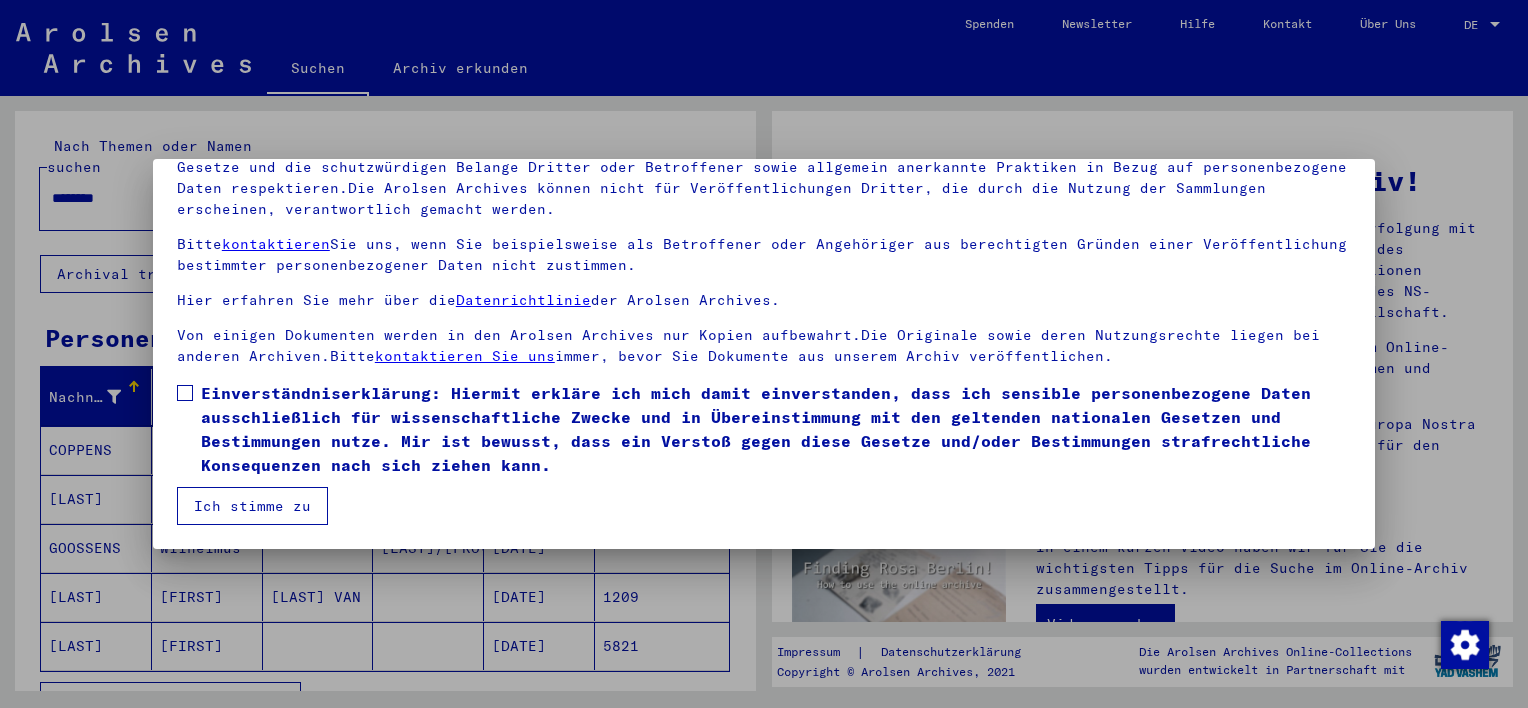 click on "Einverständniserklärung: Hiermit erkläre ich mich damit einverstanden, dass ich sensible personenbezogene Daten ausschließlich für wissenschaftliche Zwecke und in Übereinstimmung mit den geltenden nationalen Gesetzen und Bestimmungen nutze. Mir ist bewusst, dass ein Verstoß gegen diese Gesetze und/oder Bestimmungen strafrechtliche Konsequenzen nach sich ziehen kann." at bounding box center (776, 429) 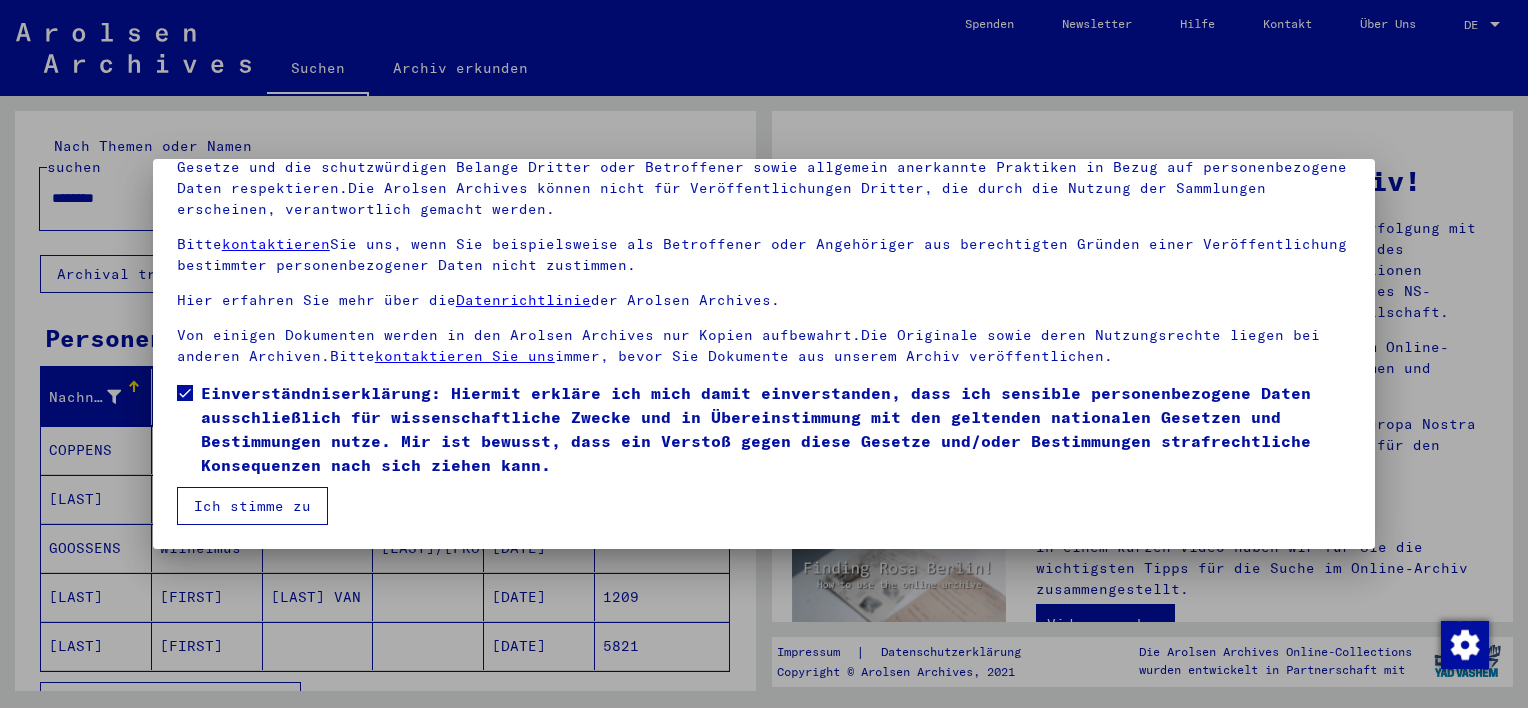 click on "Ich stimme zu" at bounding box center [252, 506] 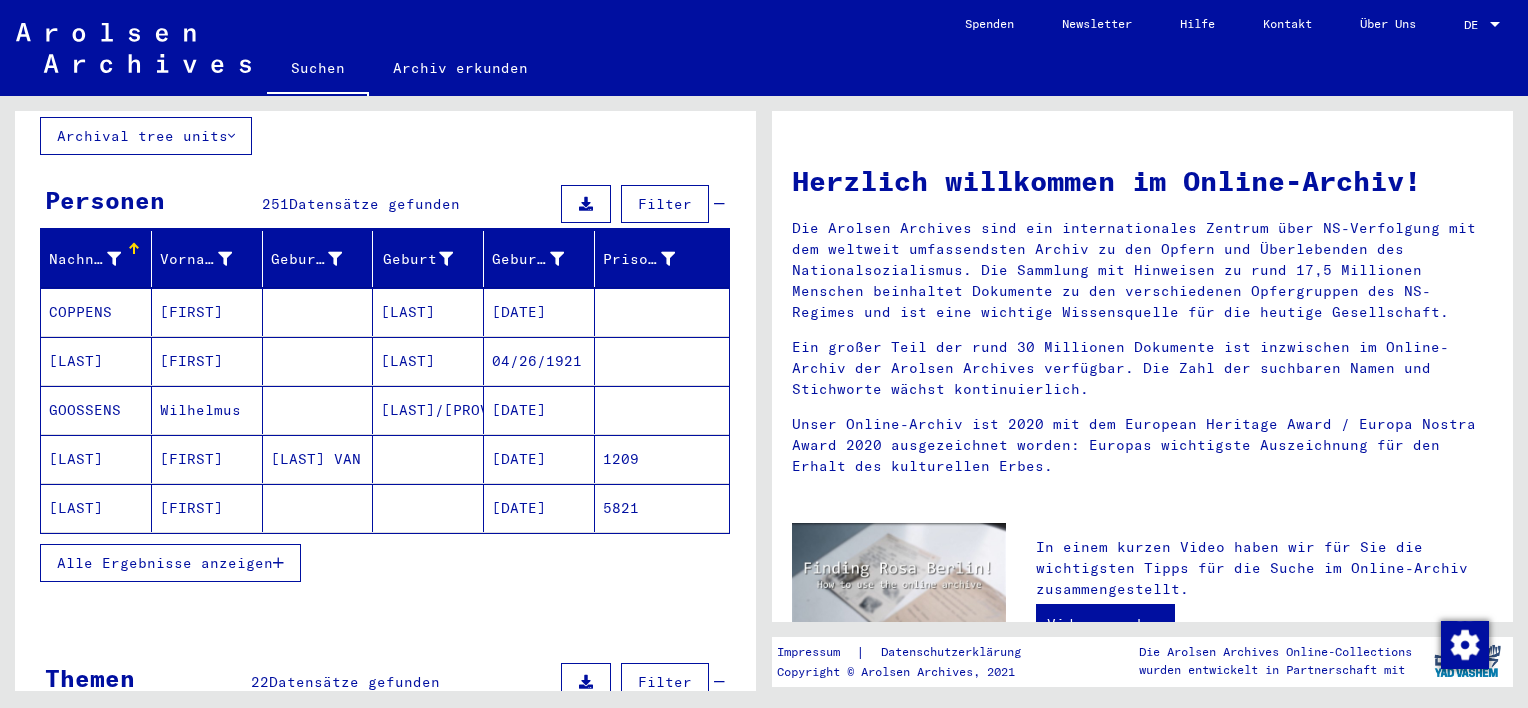 scroll, scrollTop: 139, scrollLeft: 0, axis: vertical 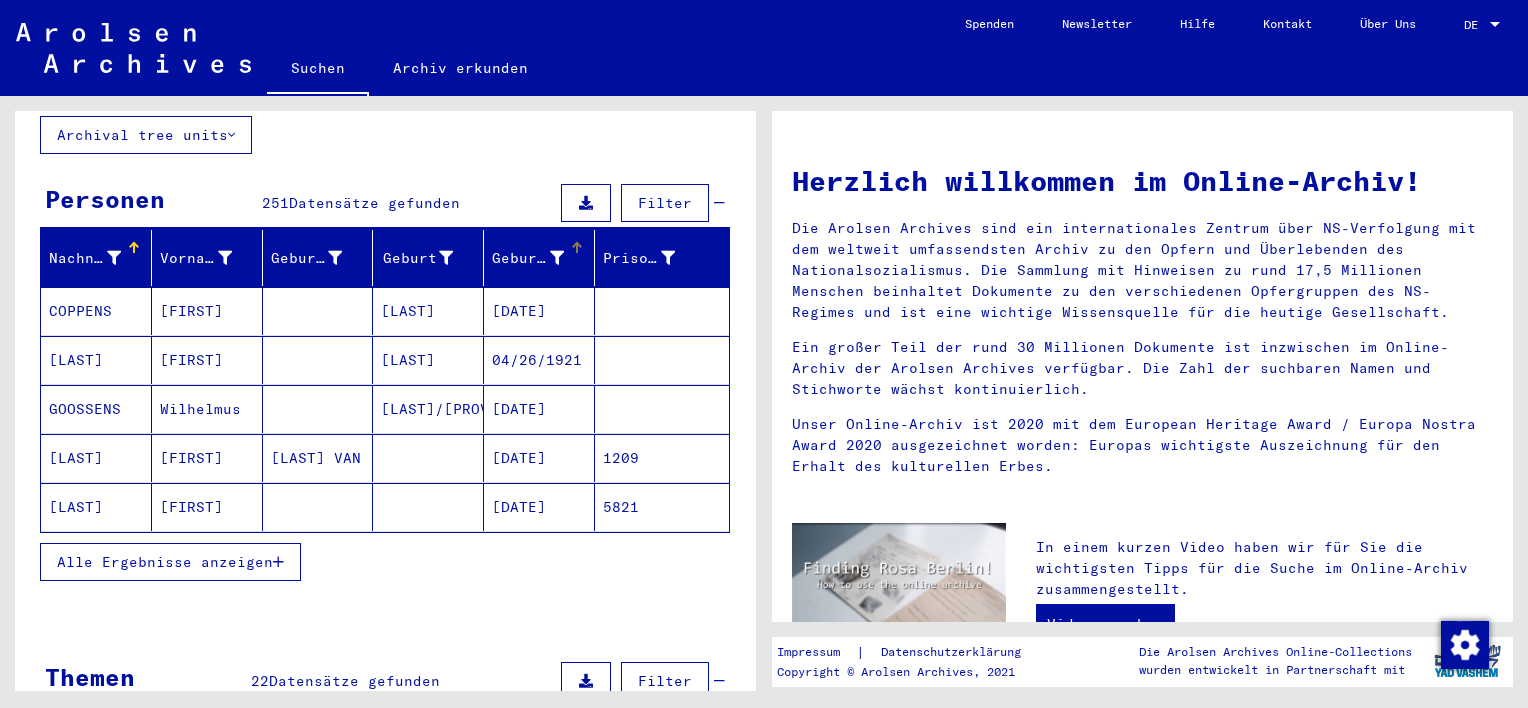 click on "Geburtsdatum" at bounding box center [528, 258] 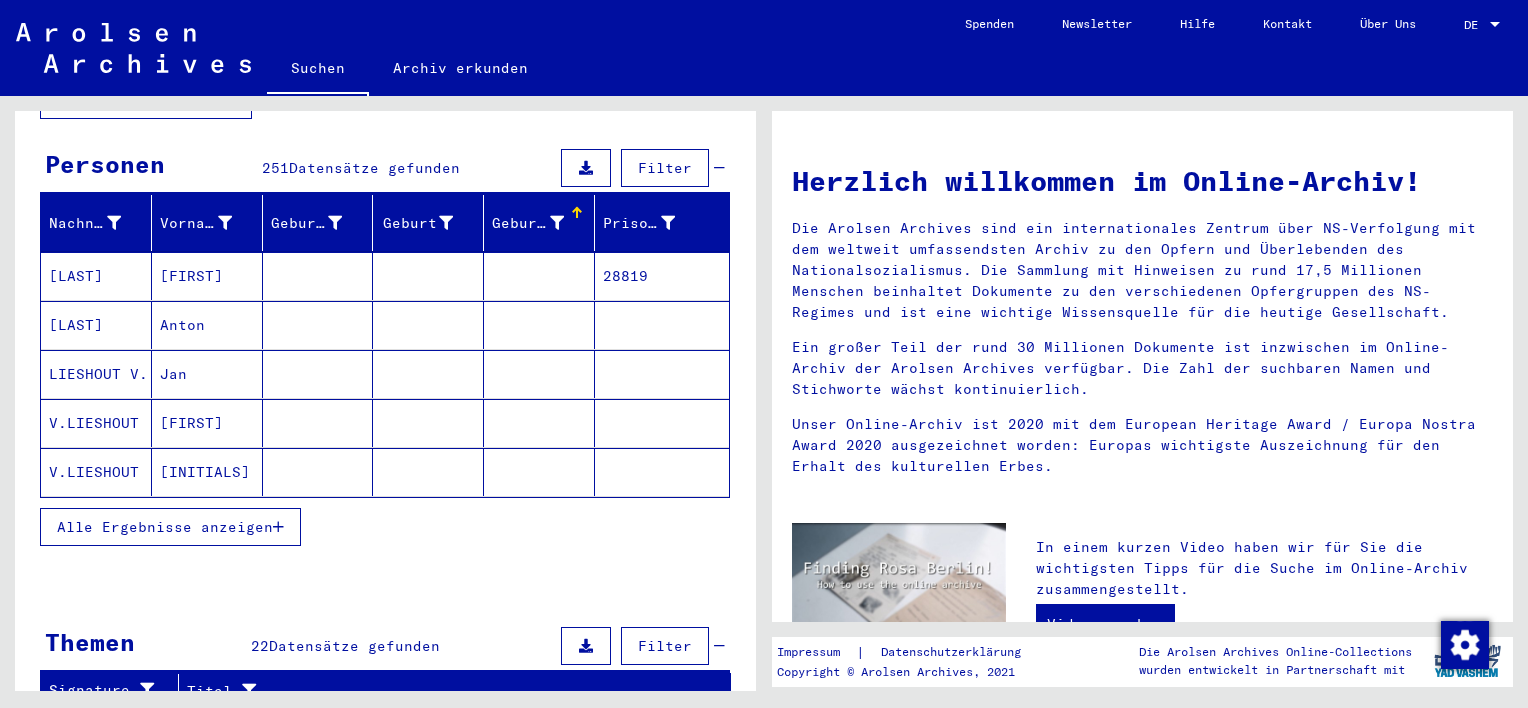 scroll, scrollTop: 175, scrollLeft: 0, axis: vertical 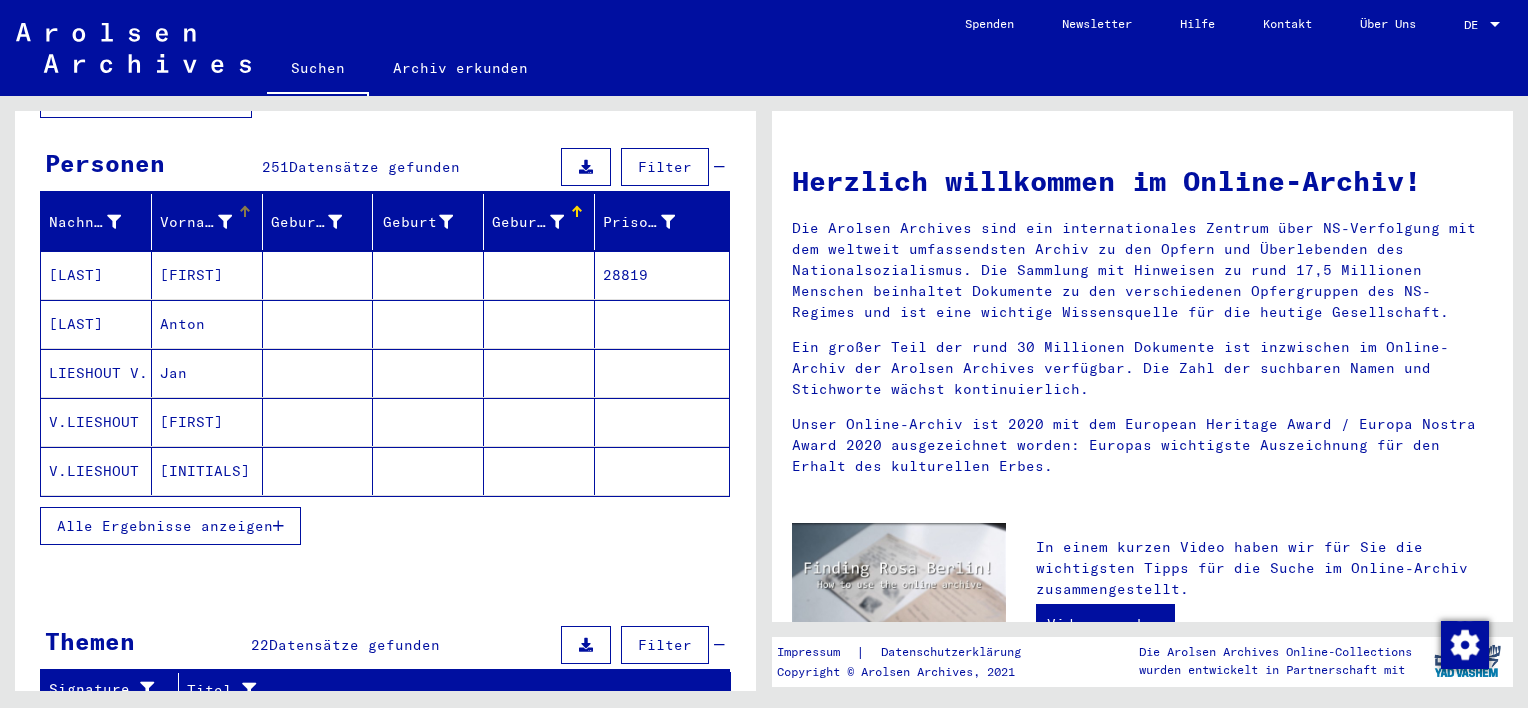 click on "Vorname" at bounding box center [196, 222] 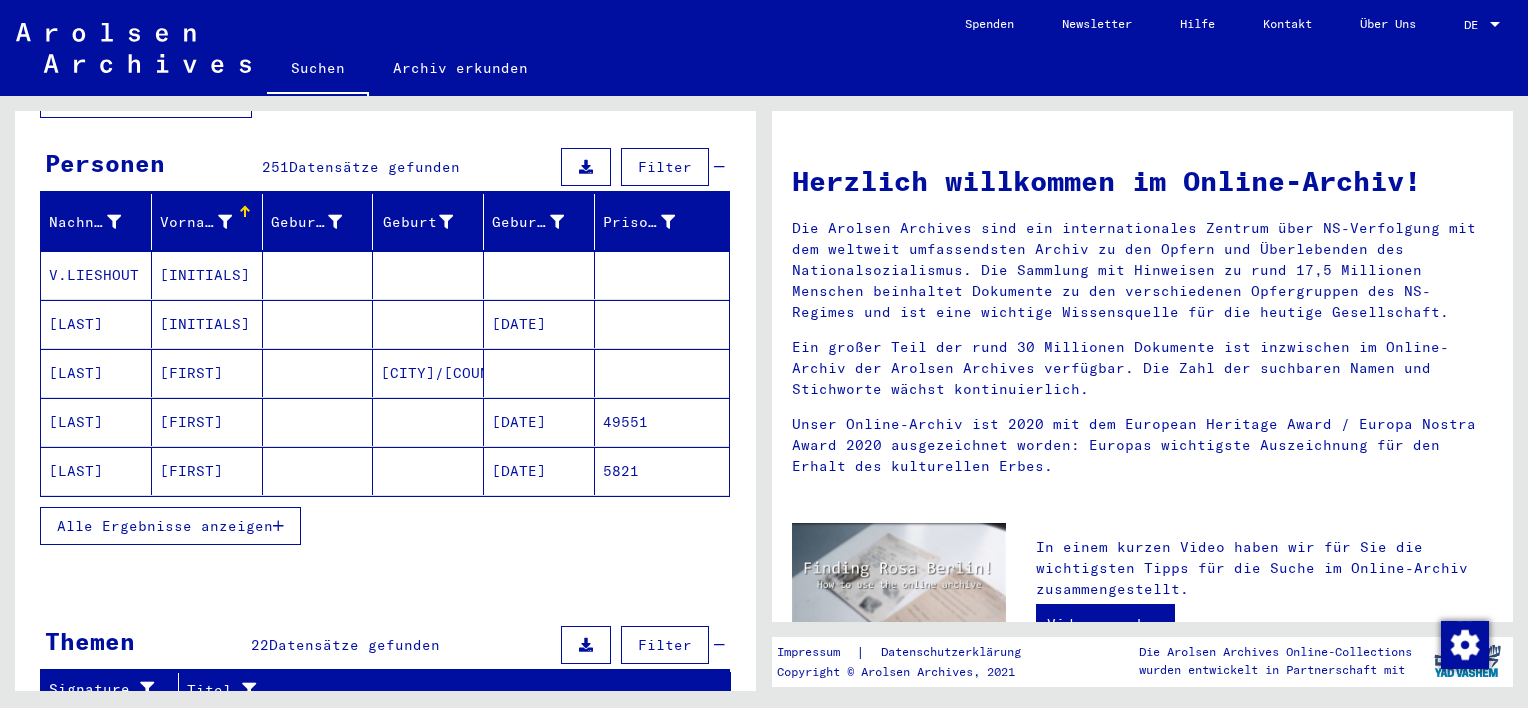 click on "[FIRST]" at bounding box center (207, 422) 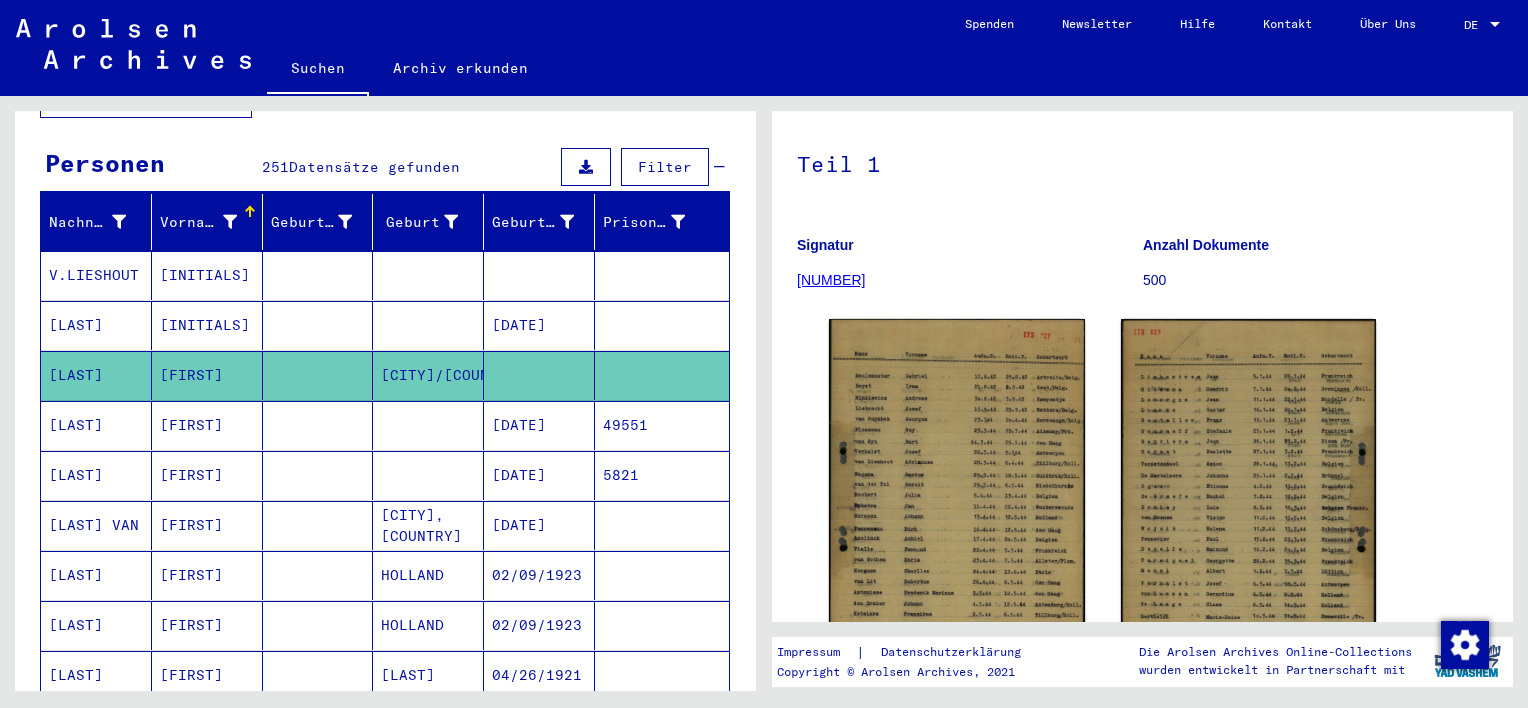 scroll, scrollTop: 152, scrollLeft: 0, axis: vertical 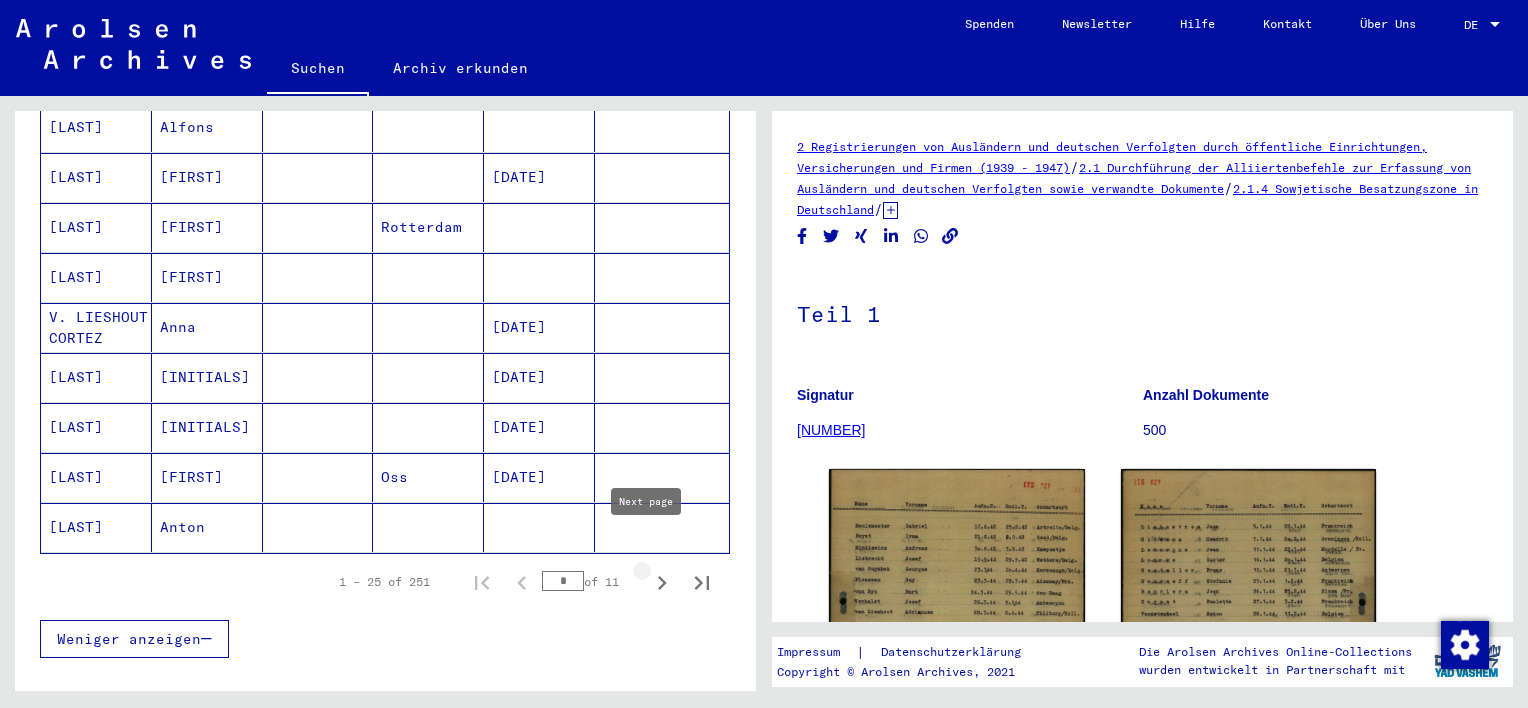 click 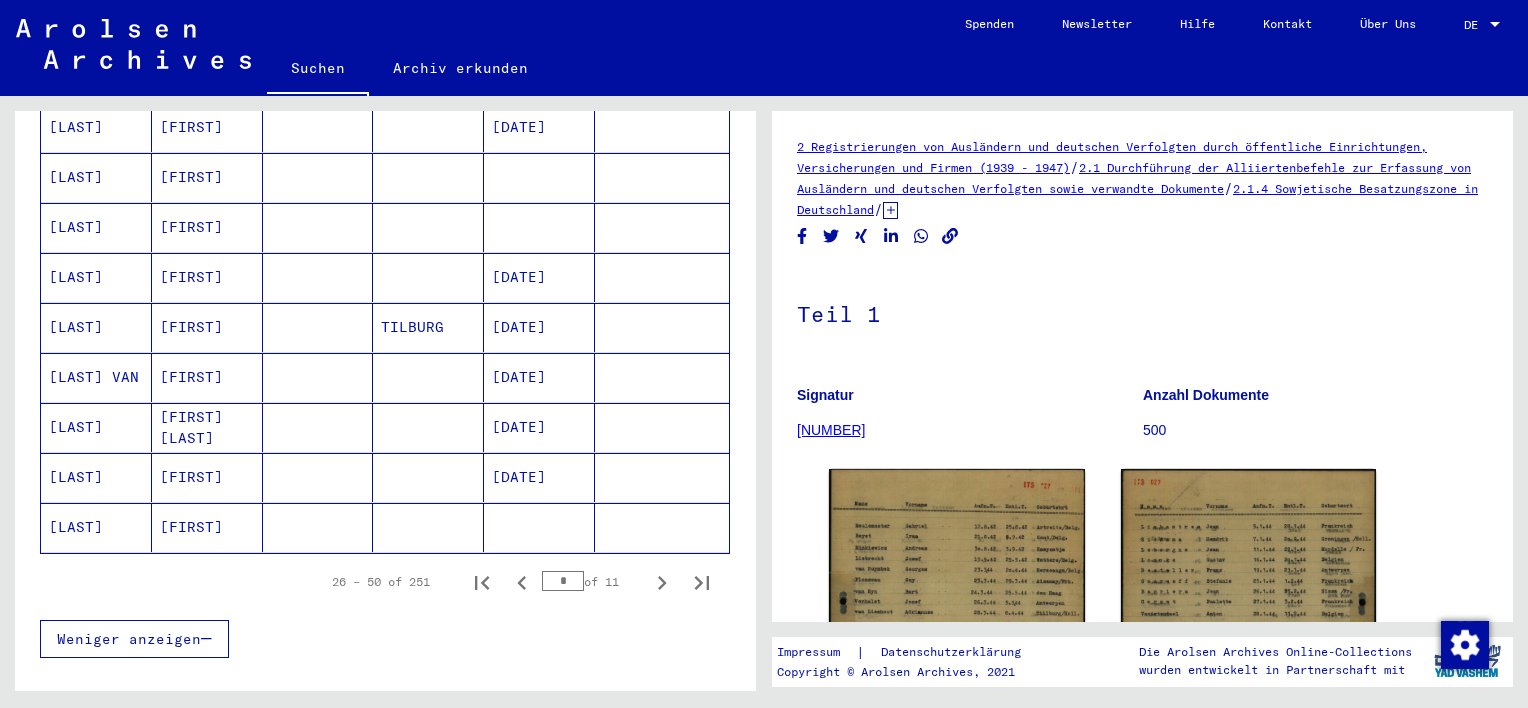 click 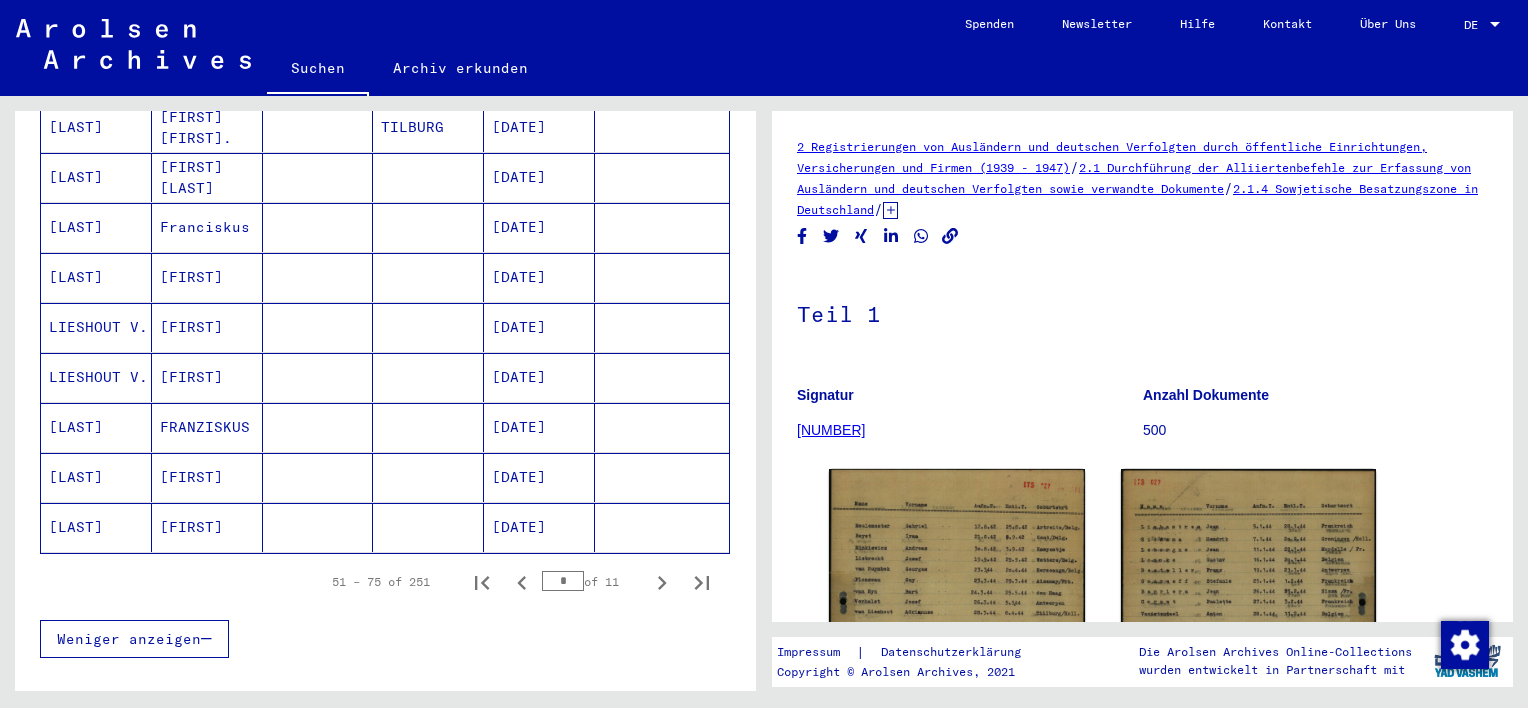 click 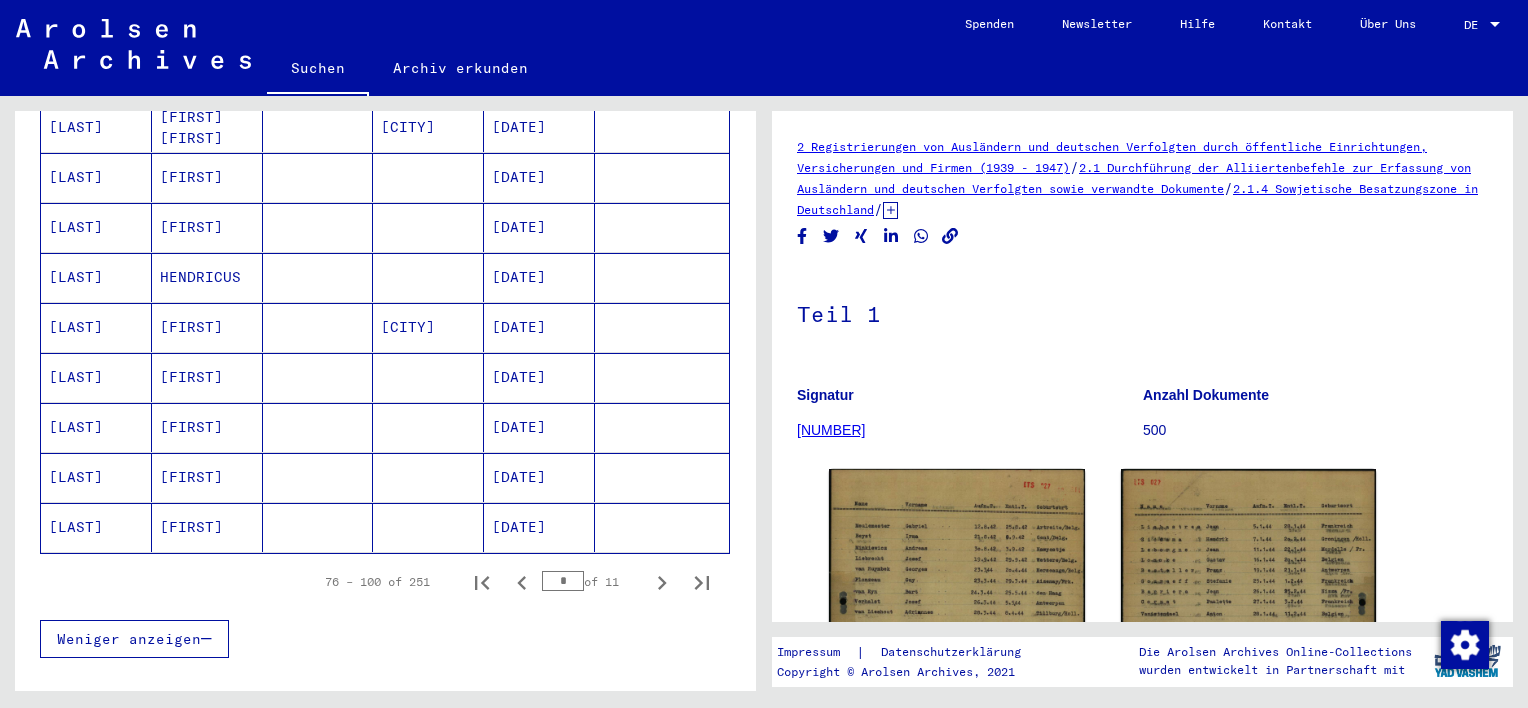 click 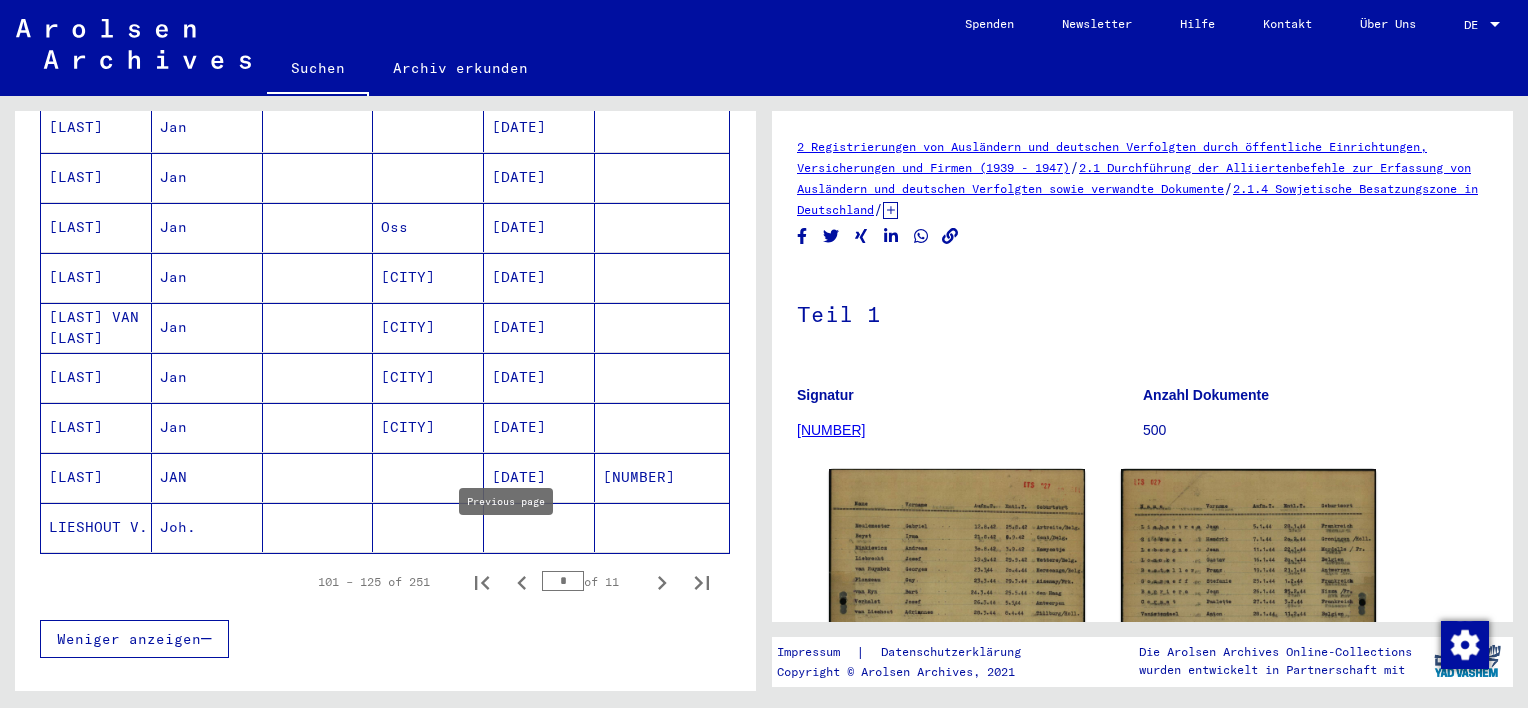 click 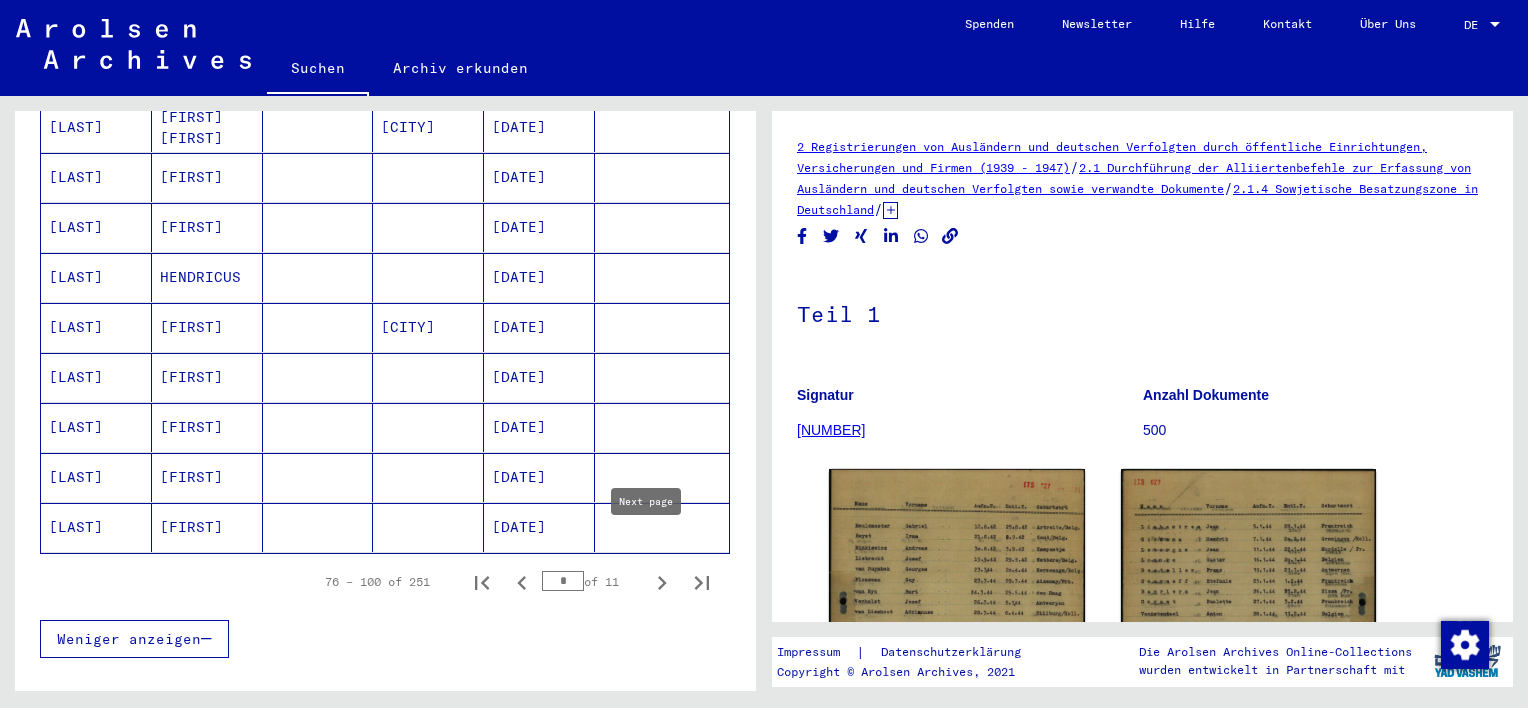 click 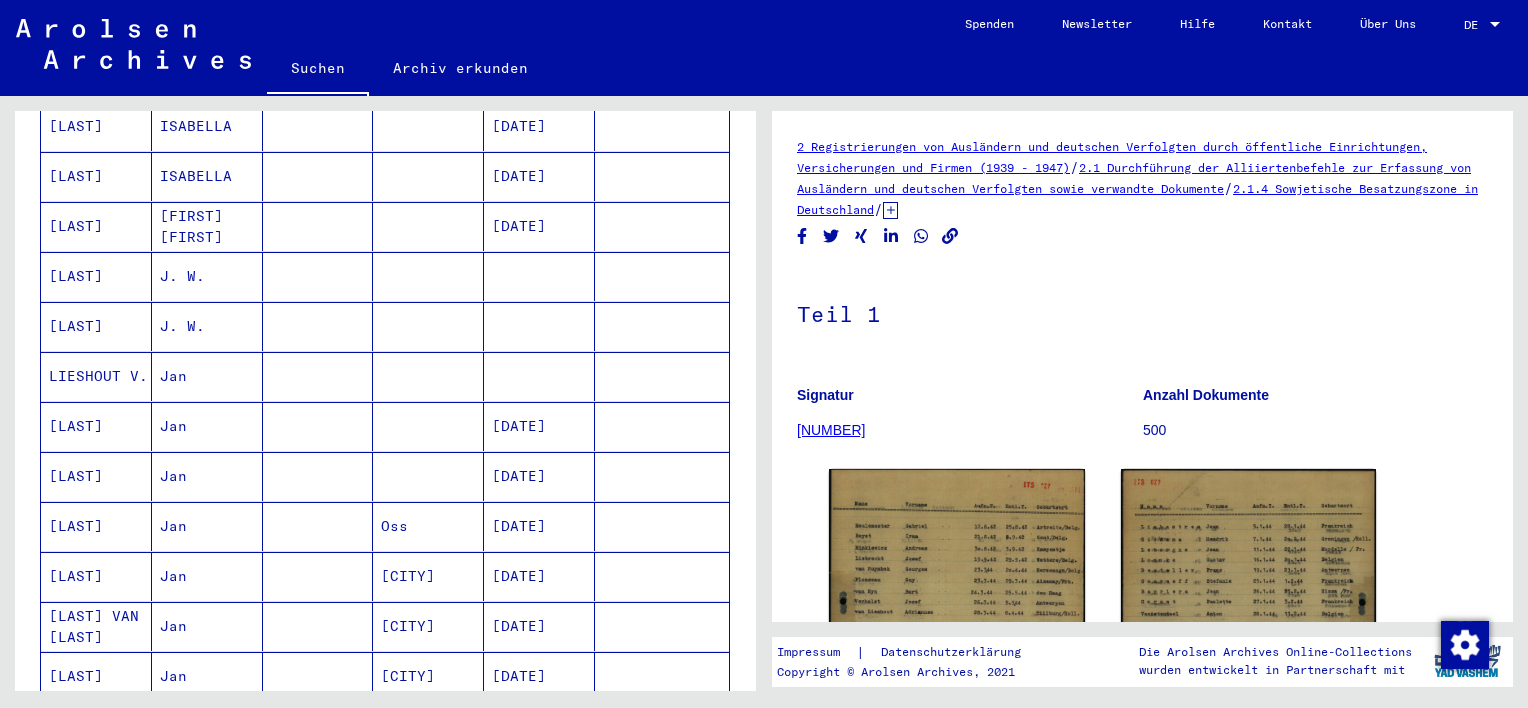 scroll, scrollTop: 824, scrollLeft: 0, axis: vertical 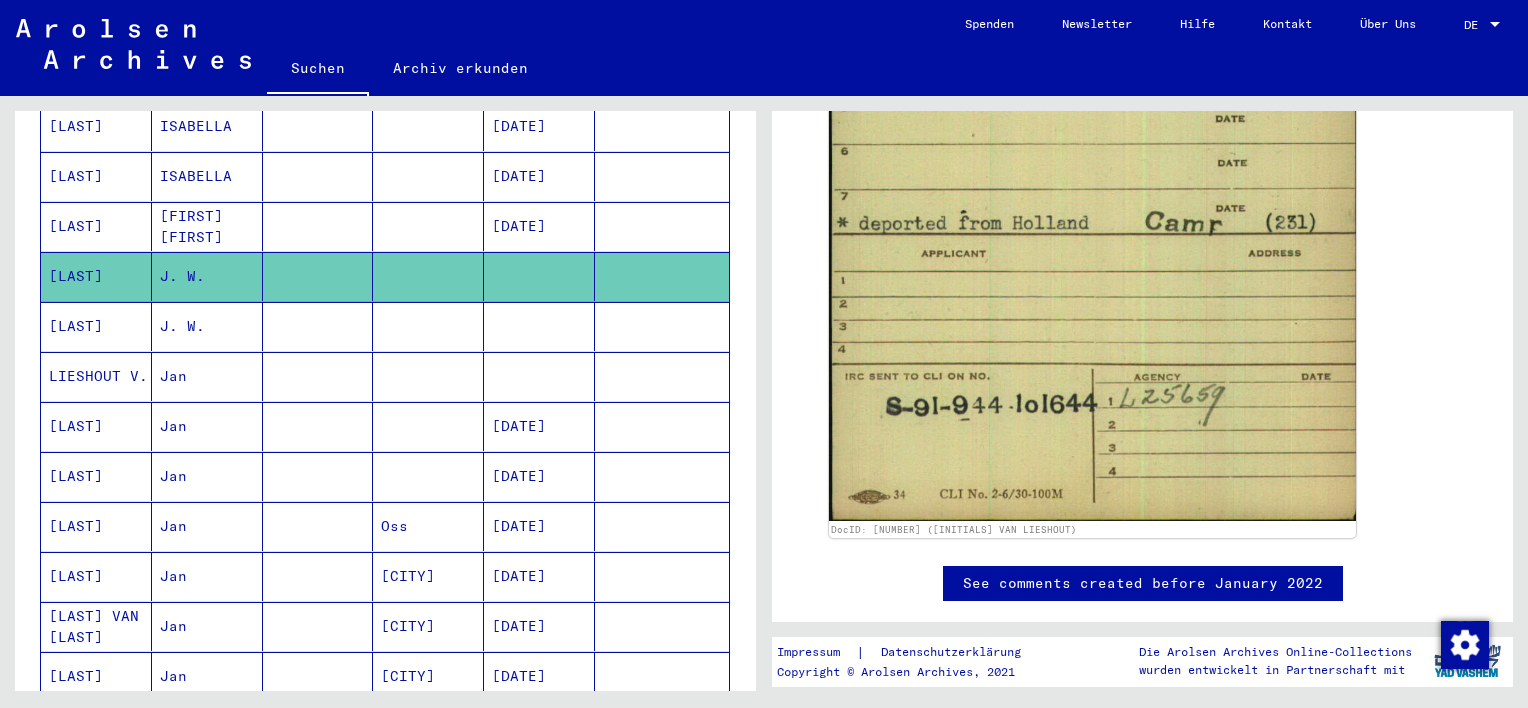 click at bounding box center [428, 376] 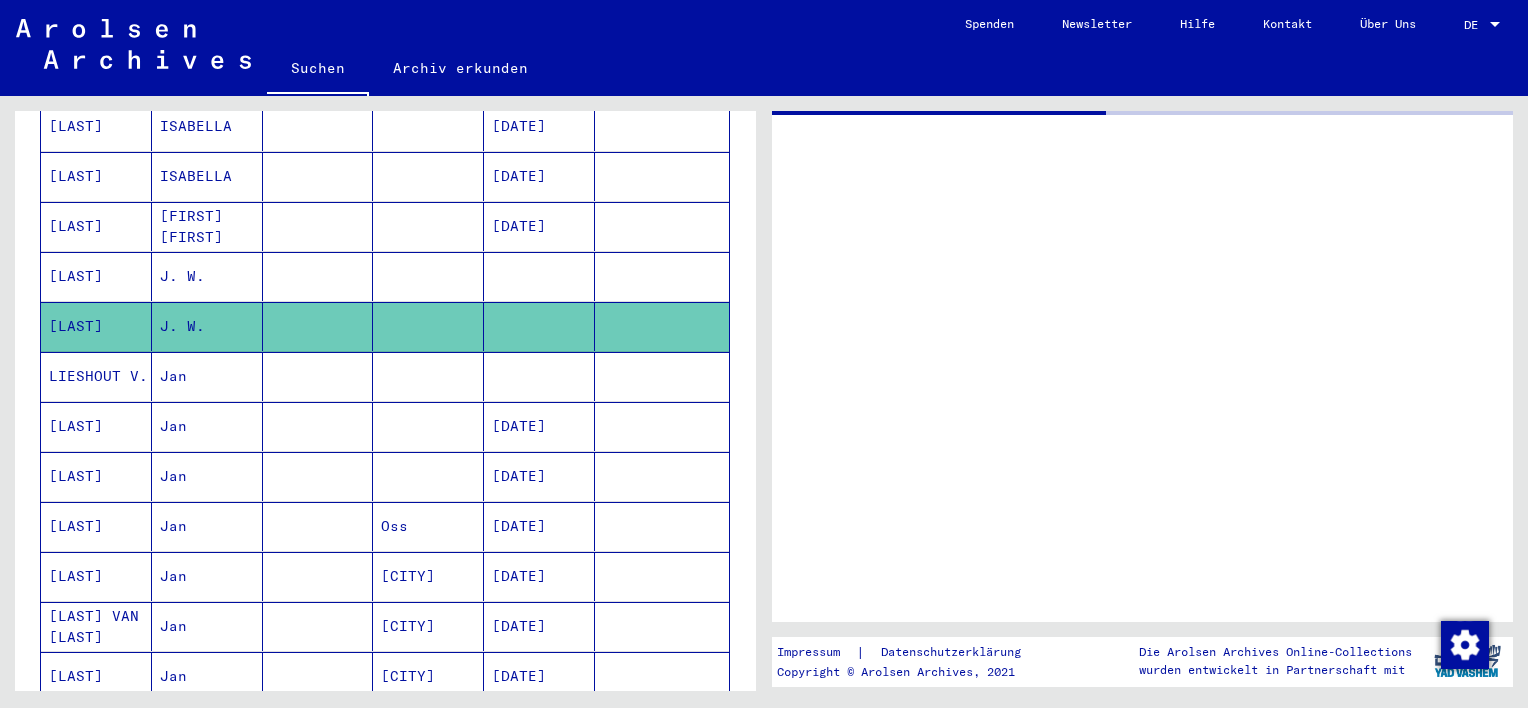 scroll, scrollTop: 0, scrollLeft: 0, axis: both 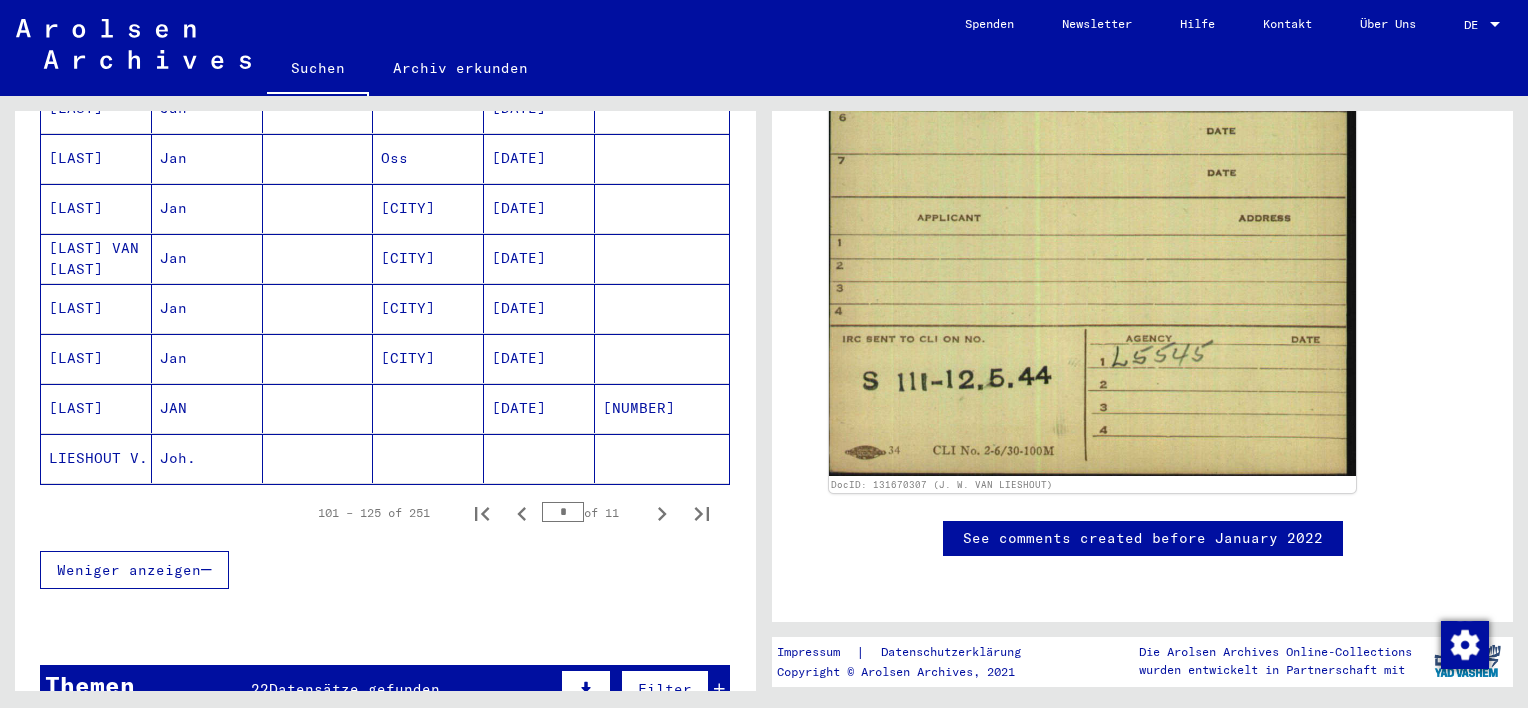 click 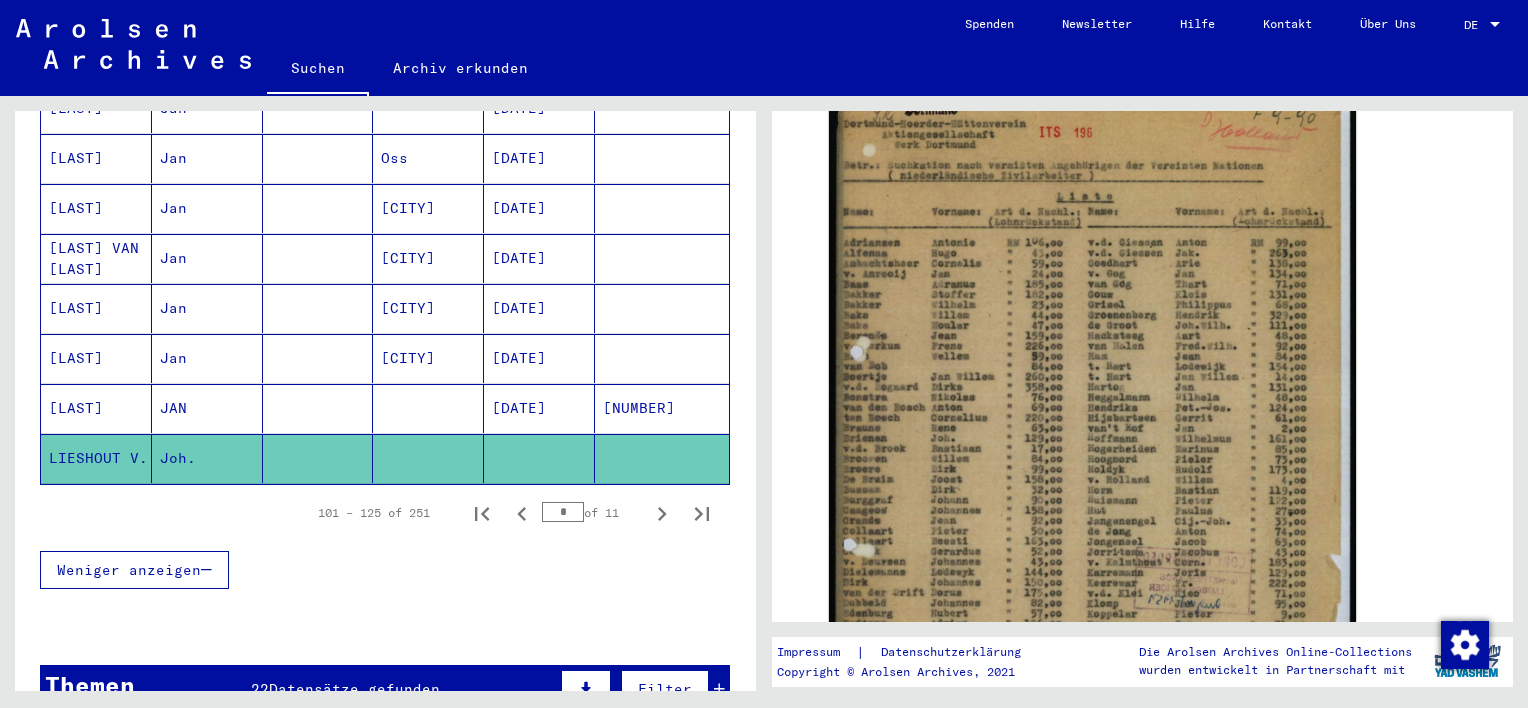 scroll, scrollTop: 428, scrollLeft: 0, axis: vertical 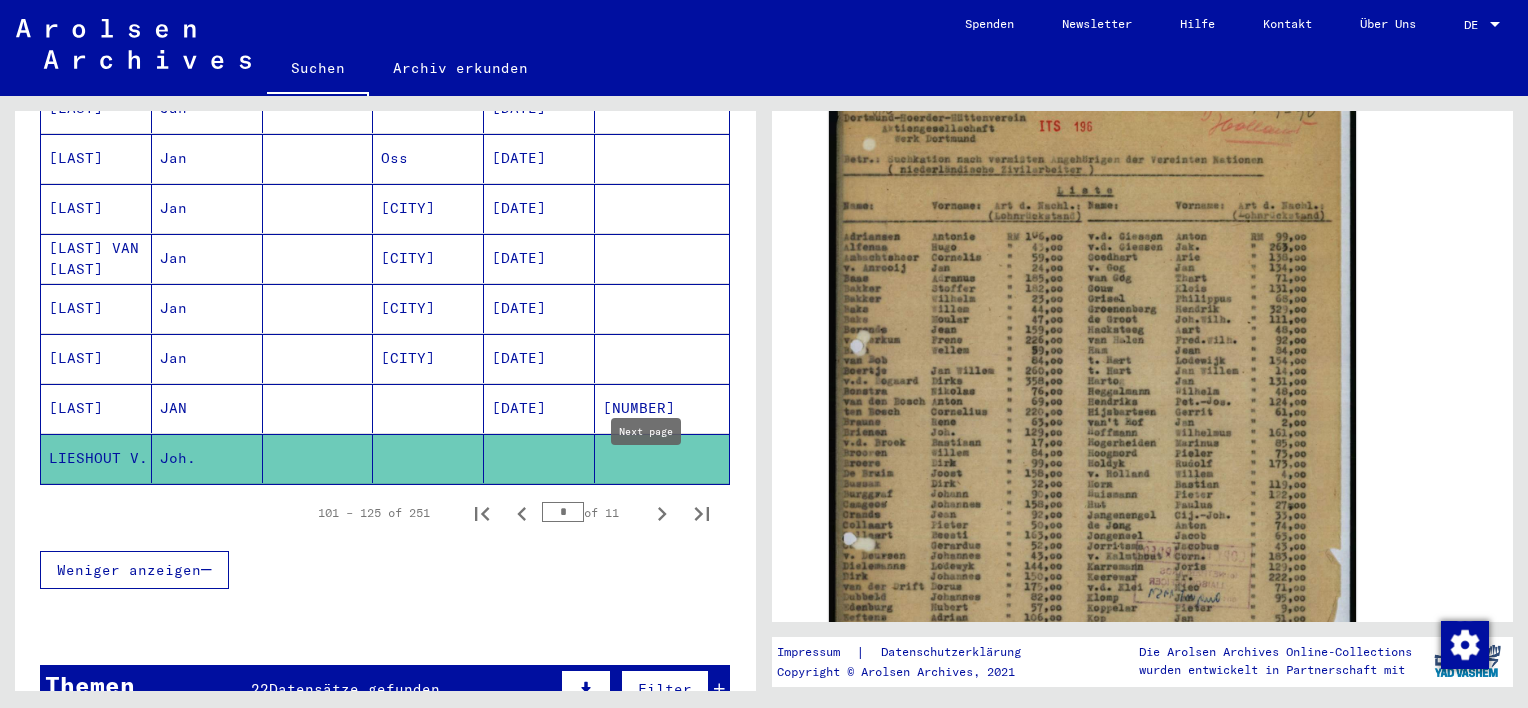 click 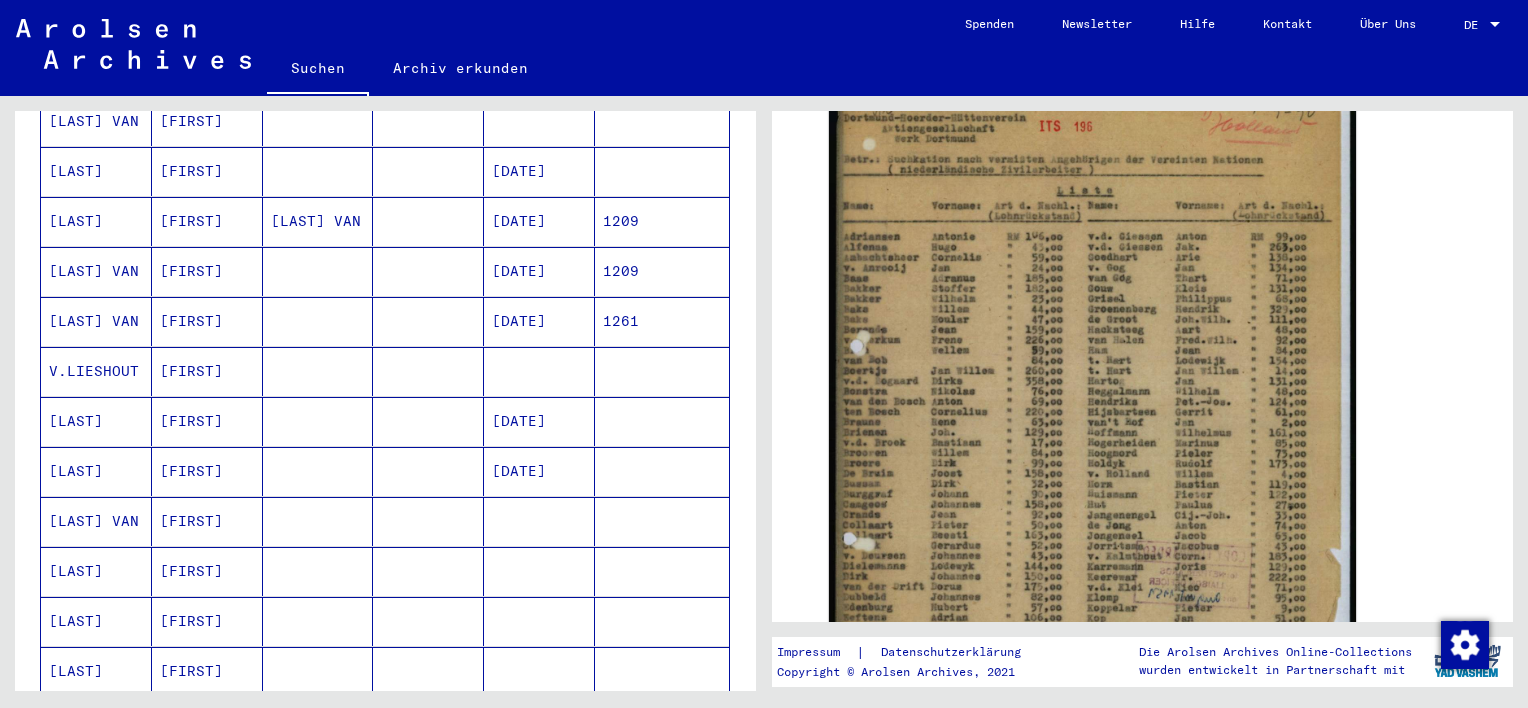 scroll, scrollTop: 784, scrollLeft: 0, axis: vertical 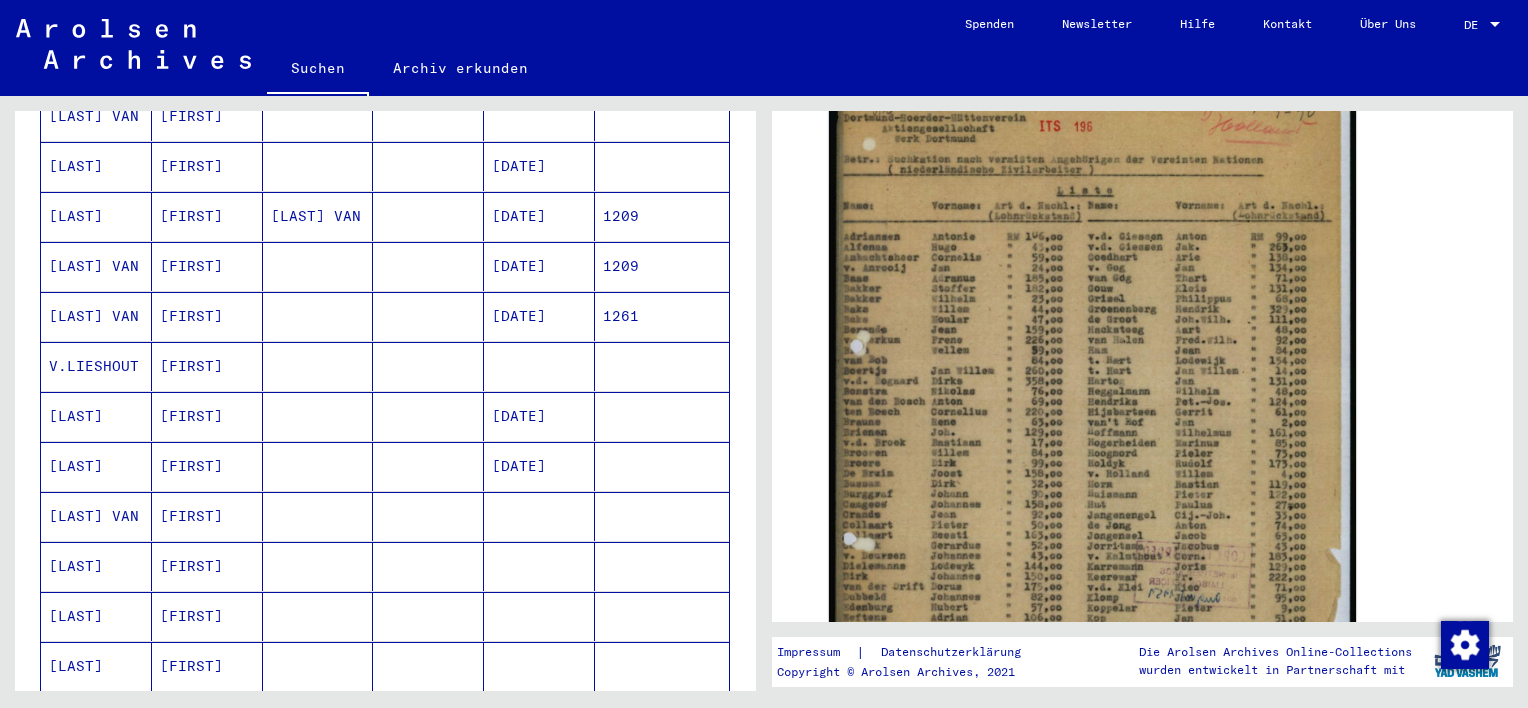 click at bounding box center (318, 416) 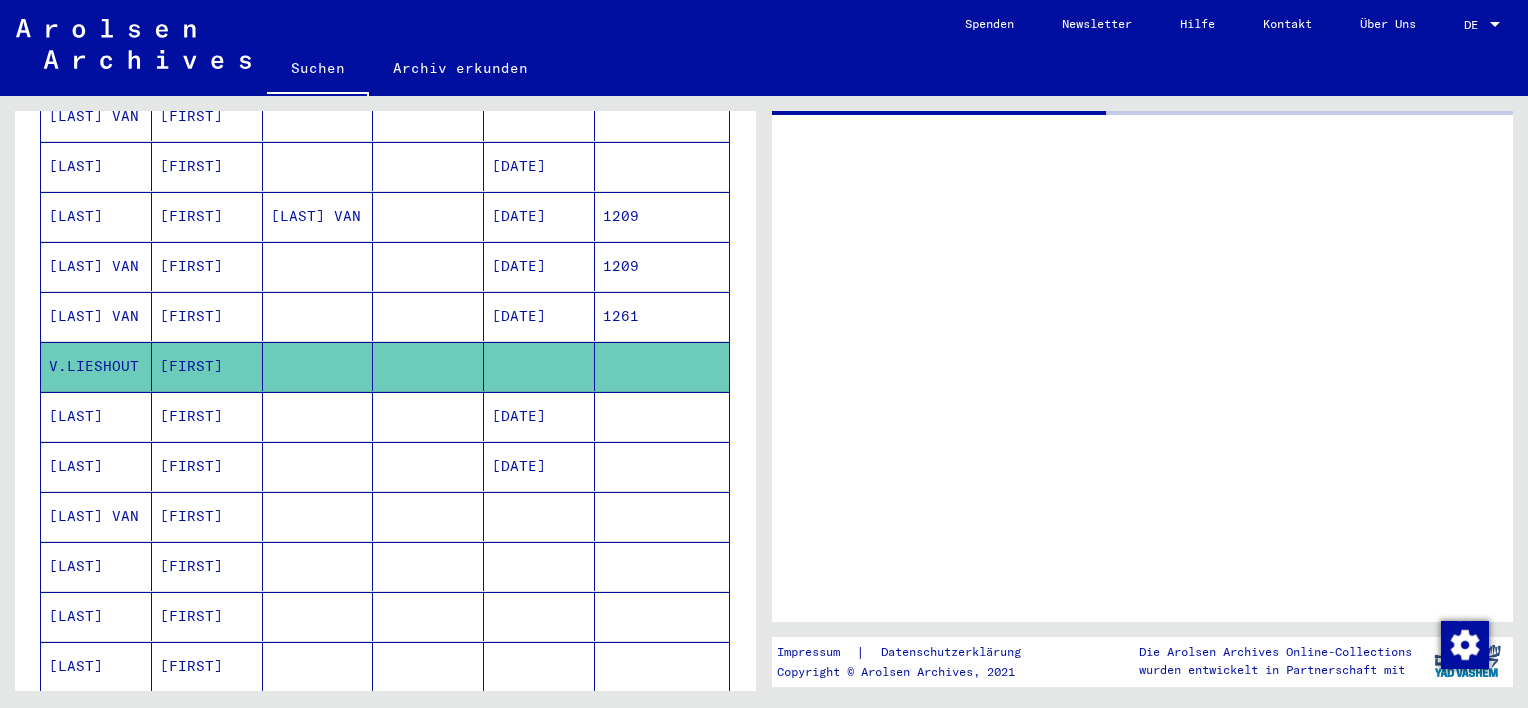 scroll, scrollTop: 0, scrollLeft: 0, axis: both 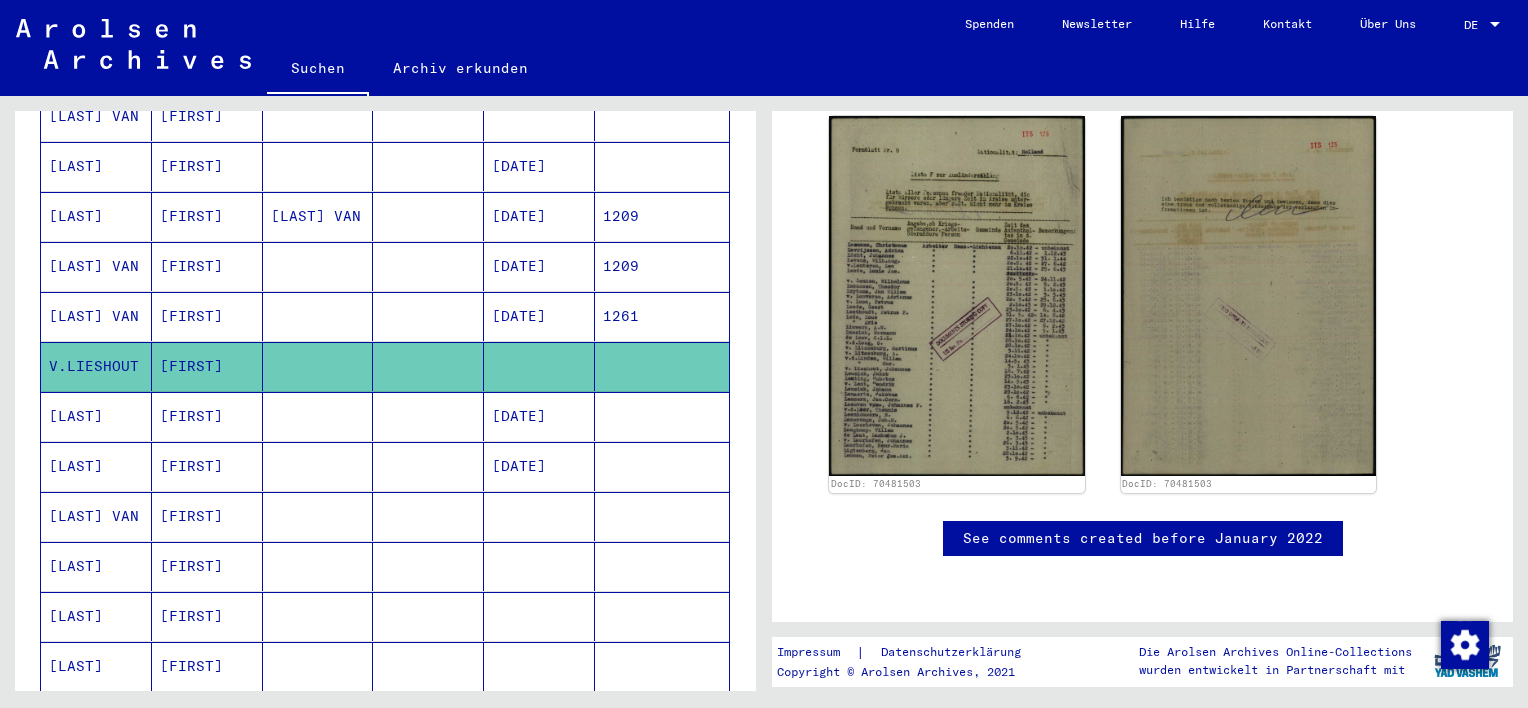 click at bounding box center [539, 566] 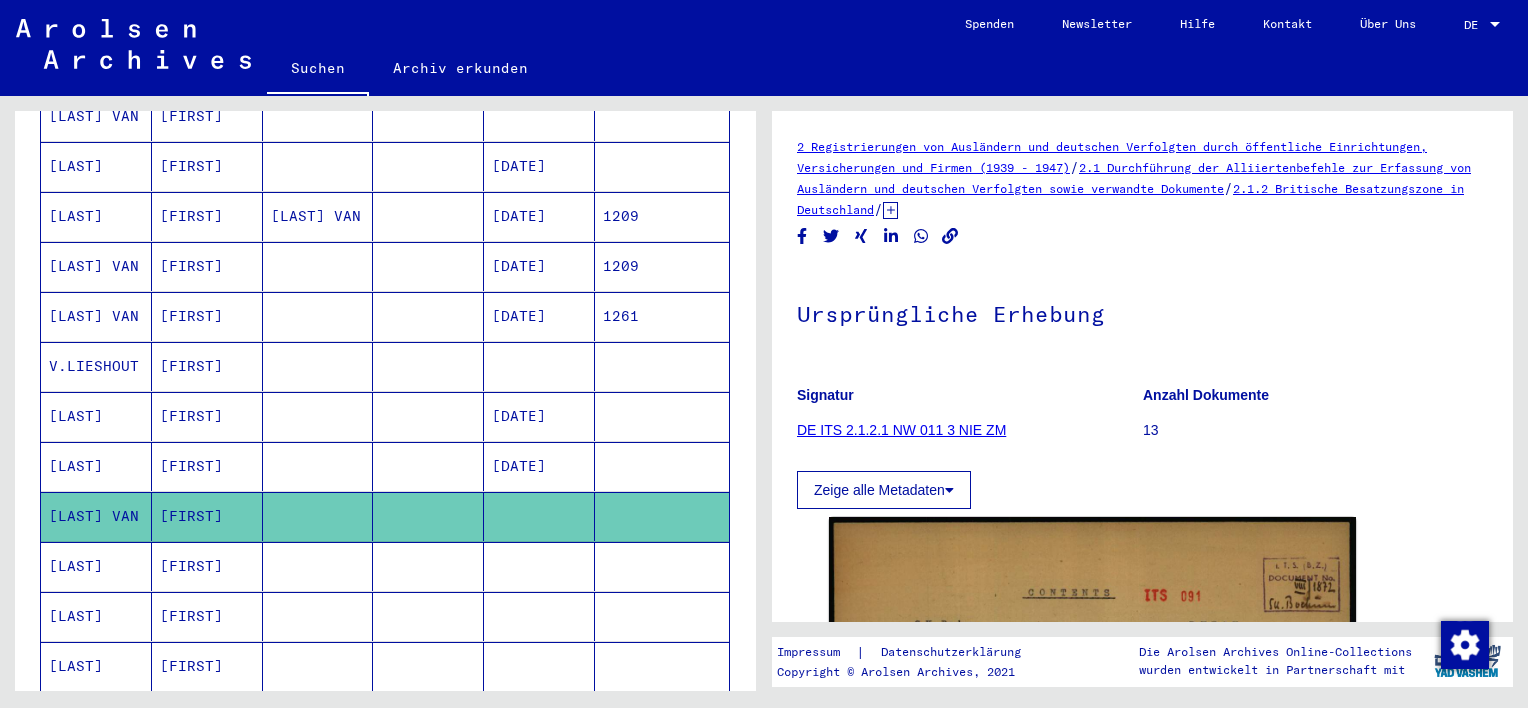 scroll, scrollTop: 0, scrollLeft: 0, axis: both 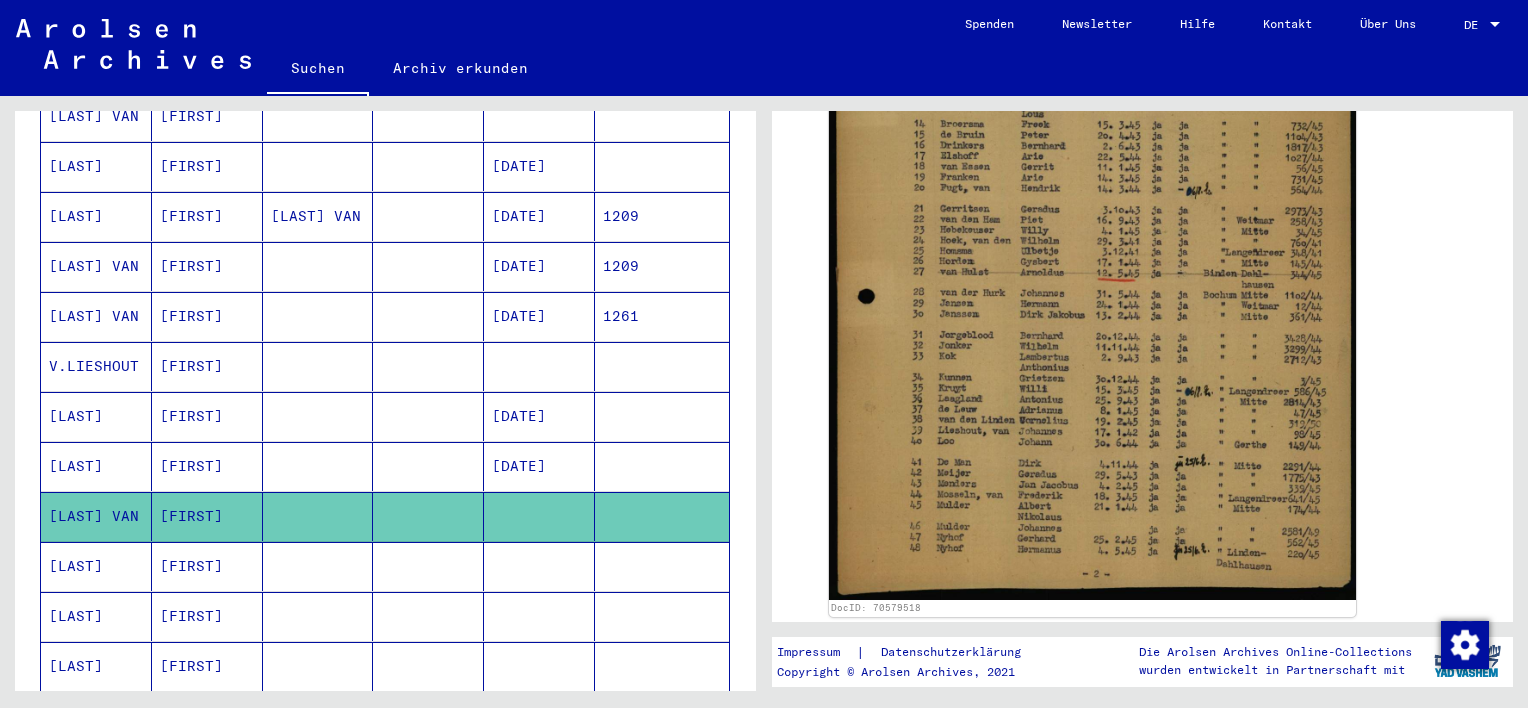 click at bounding box center (428, 616) 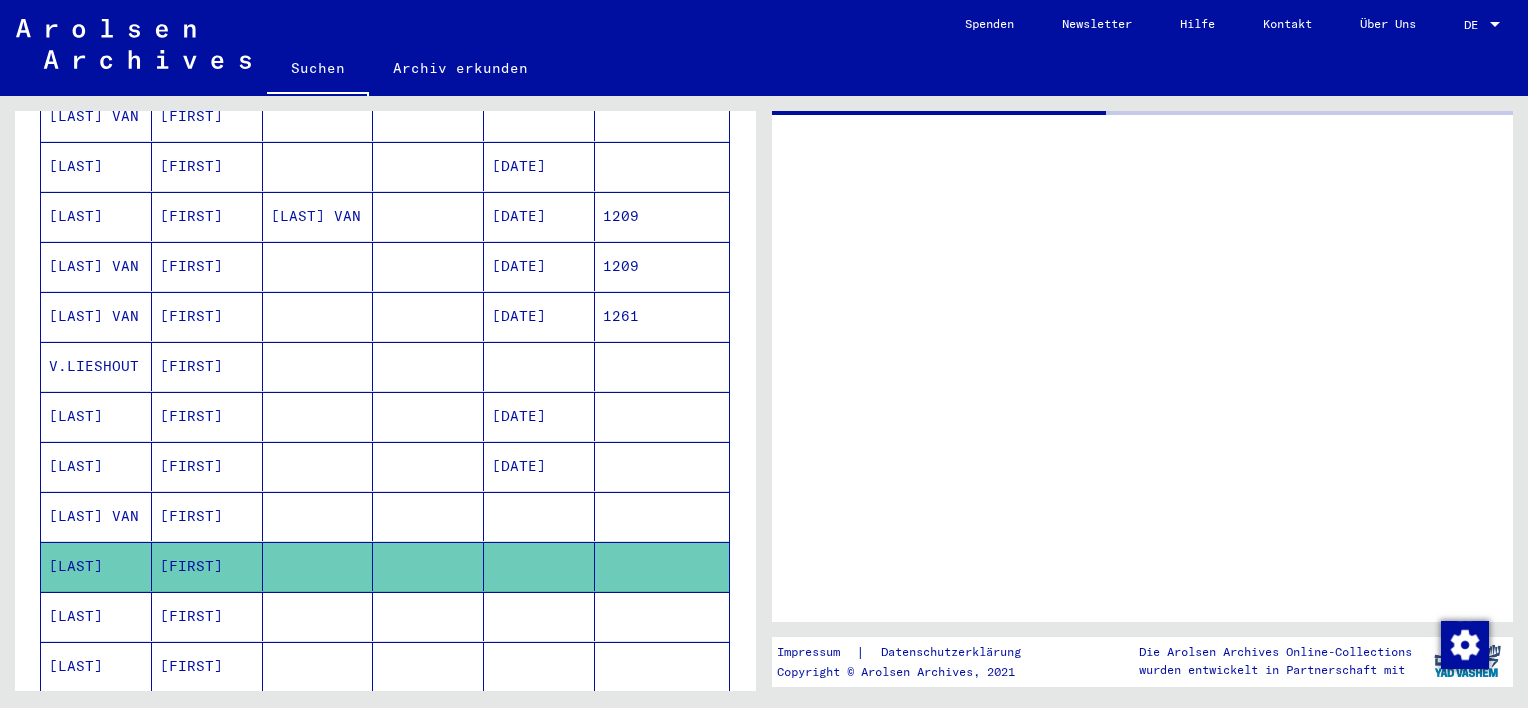 scroll, scrollTop: 0, scrollLeft: 0, axis: both 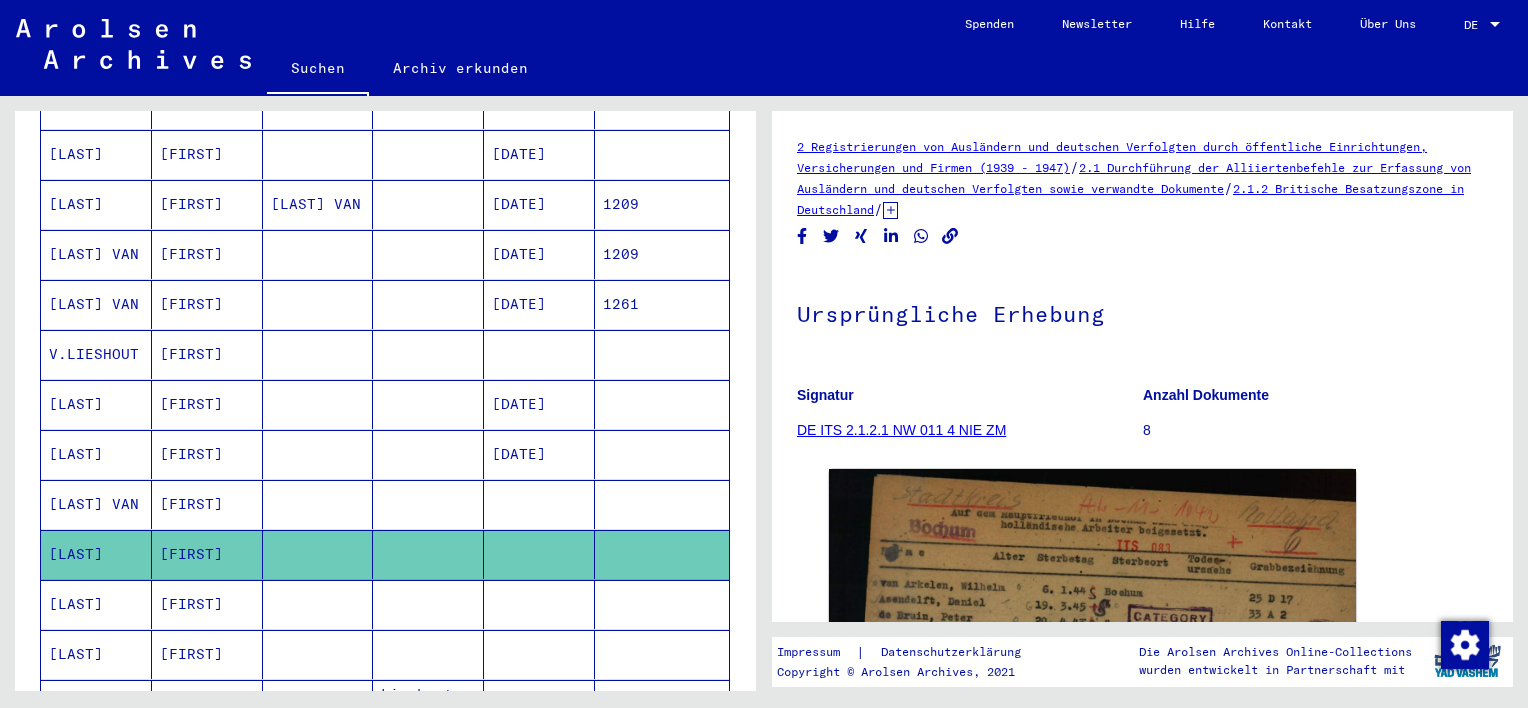 click at bounding box center [428, 654] 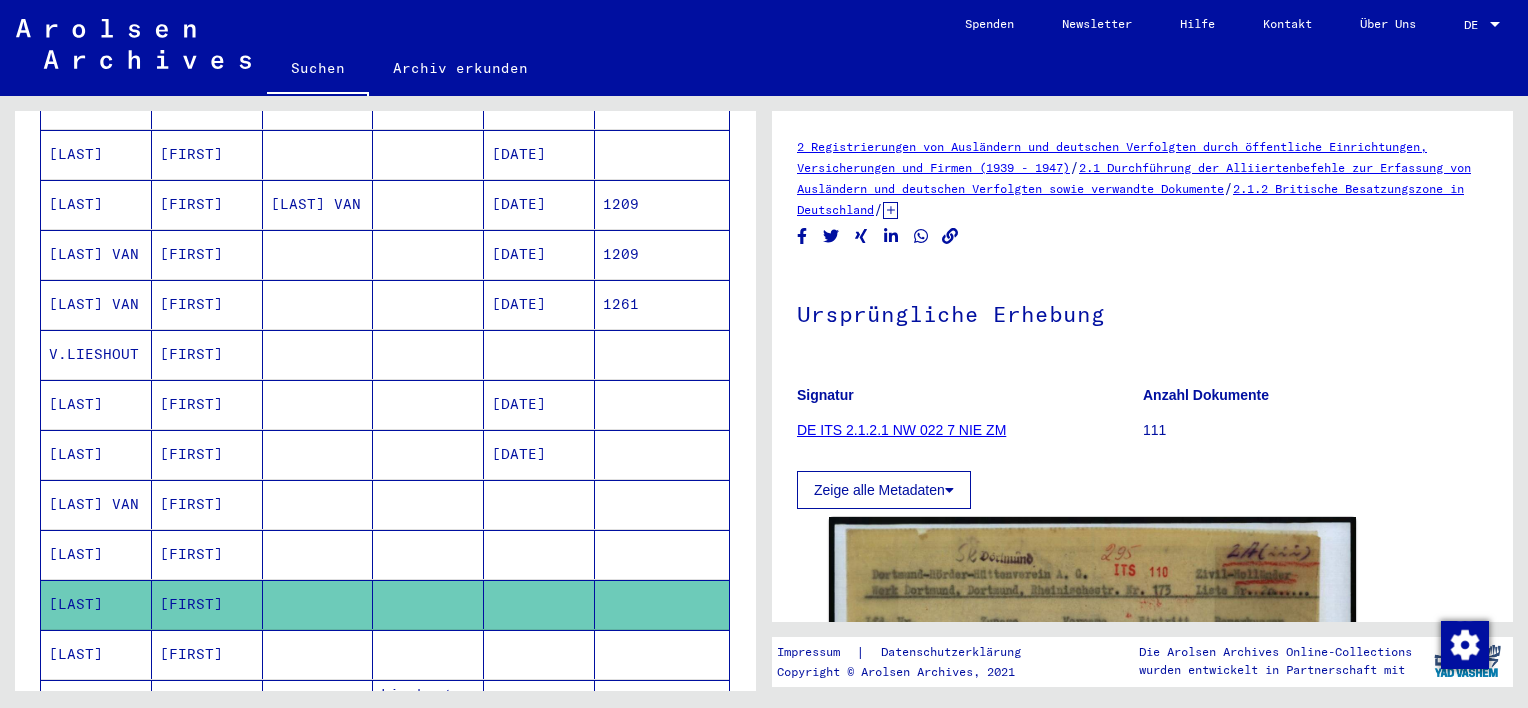 click at bounding box center [428, 604] 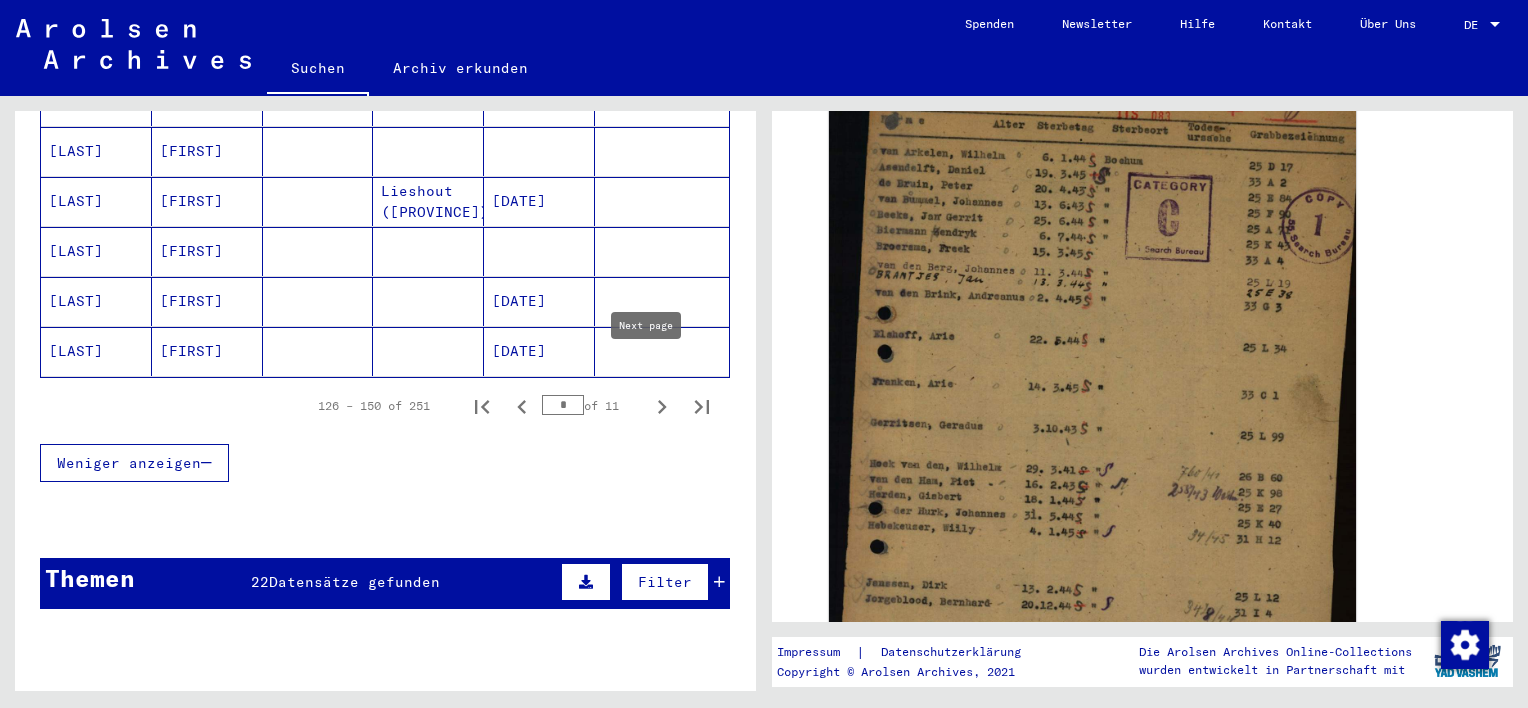 click 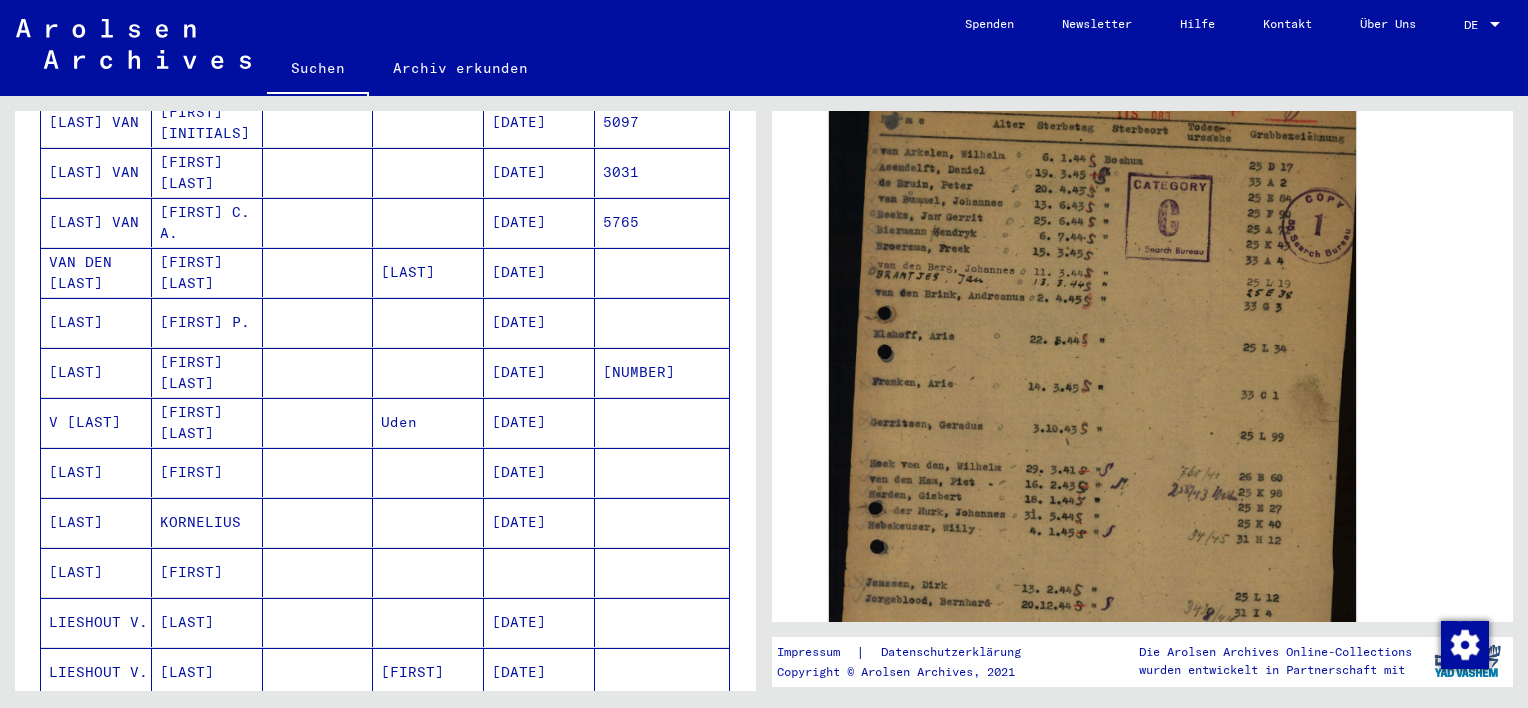 click at bounding box center [428, 422] 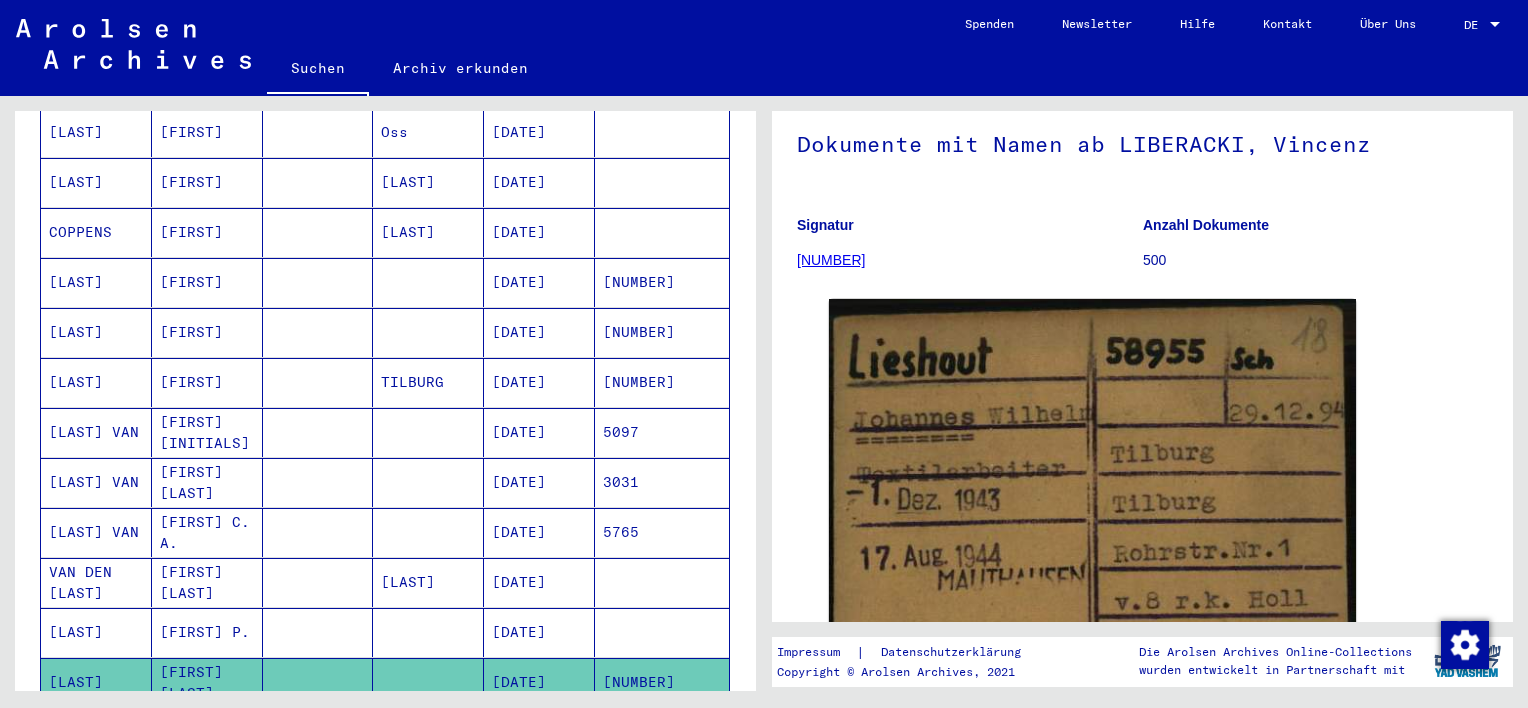 click at bounding box center (318, 432) 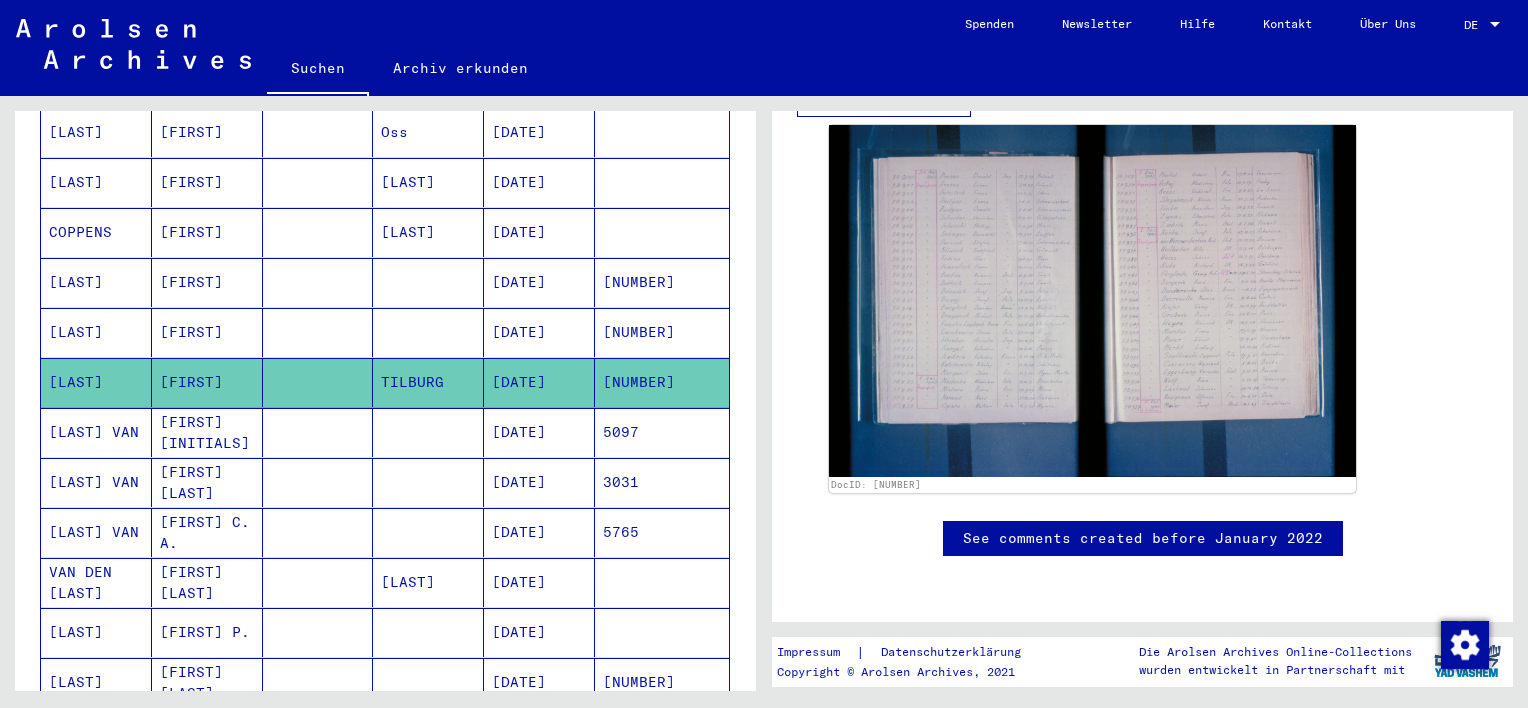 click at bounding box center [428, 382] 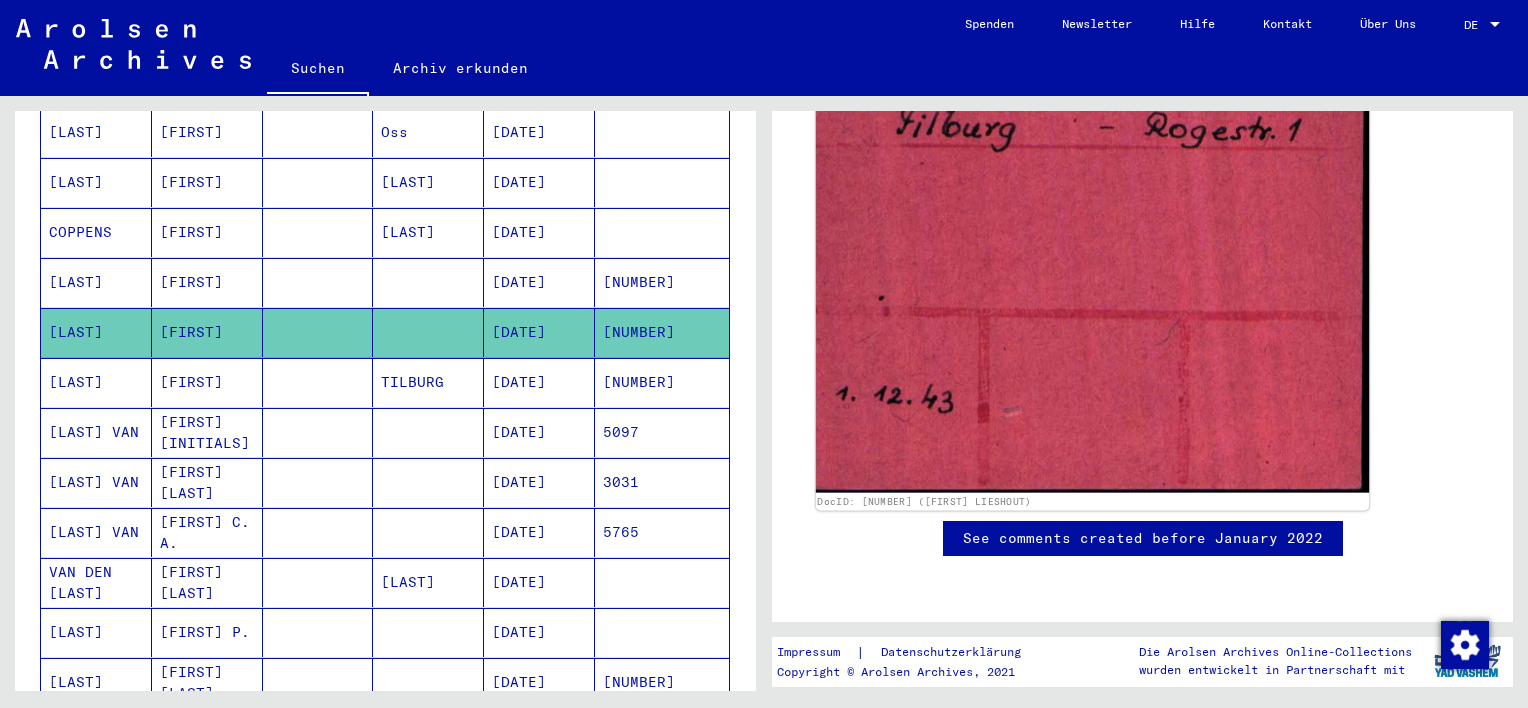 click 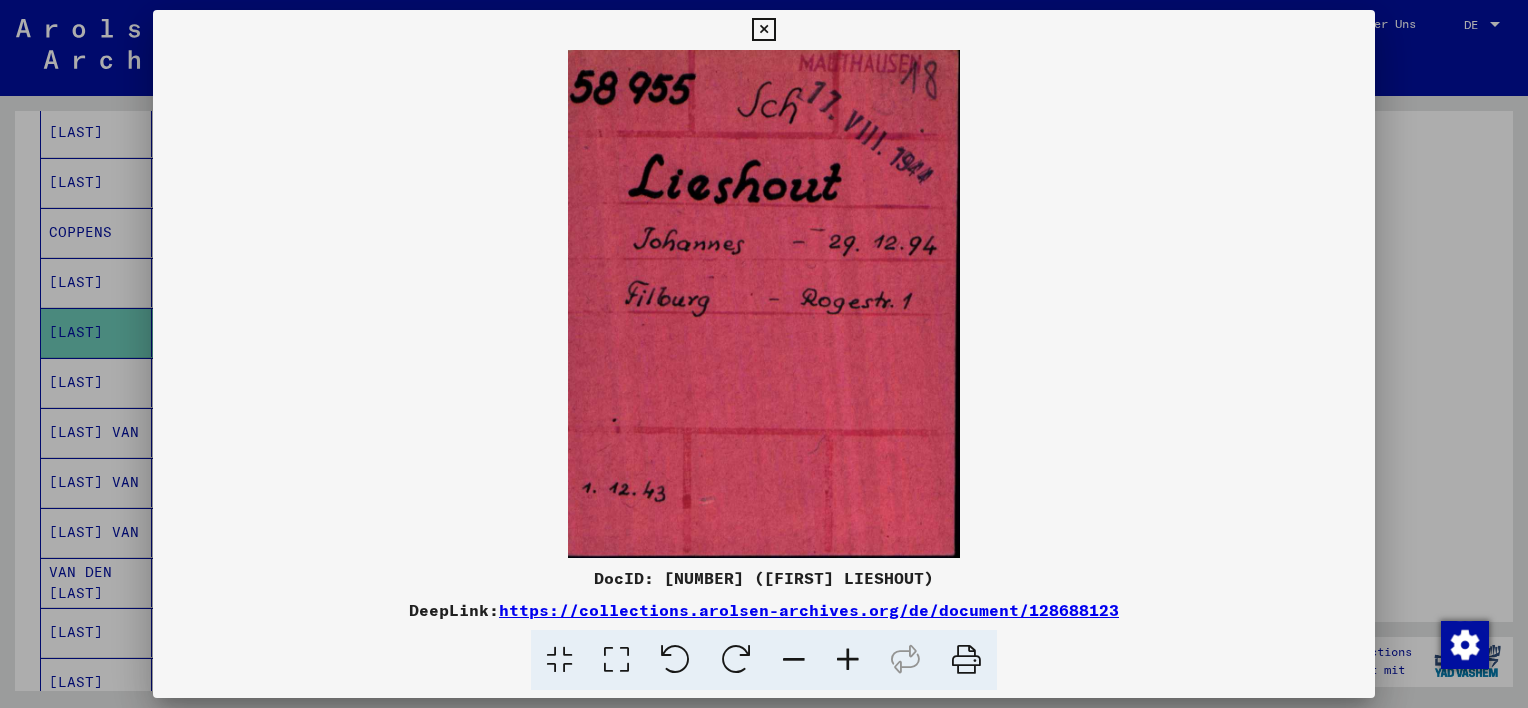 click at bounding box center [763, 30] 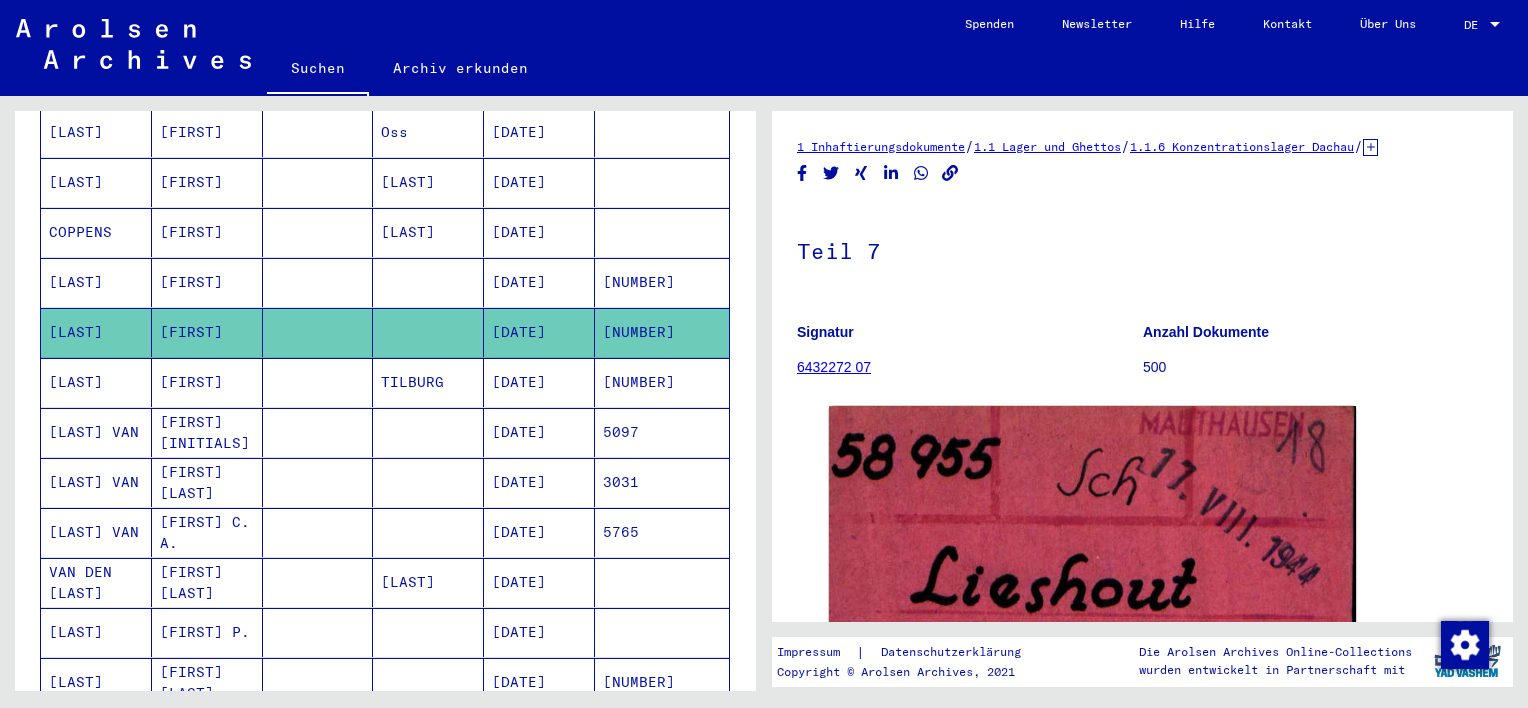 click at bounding box center [318, 332] 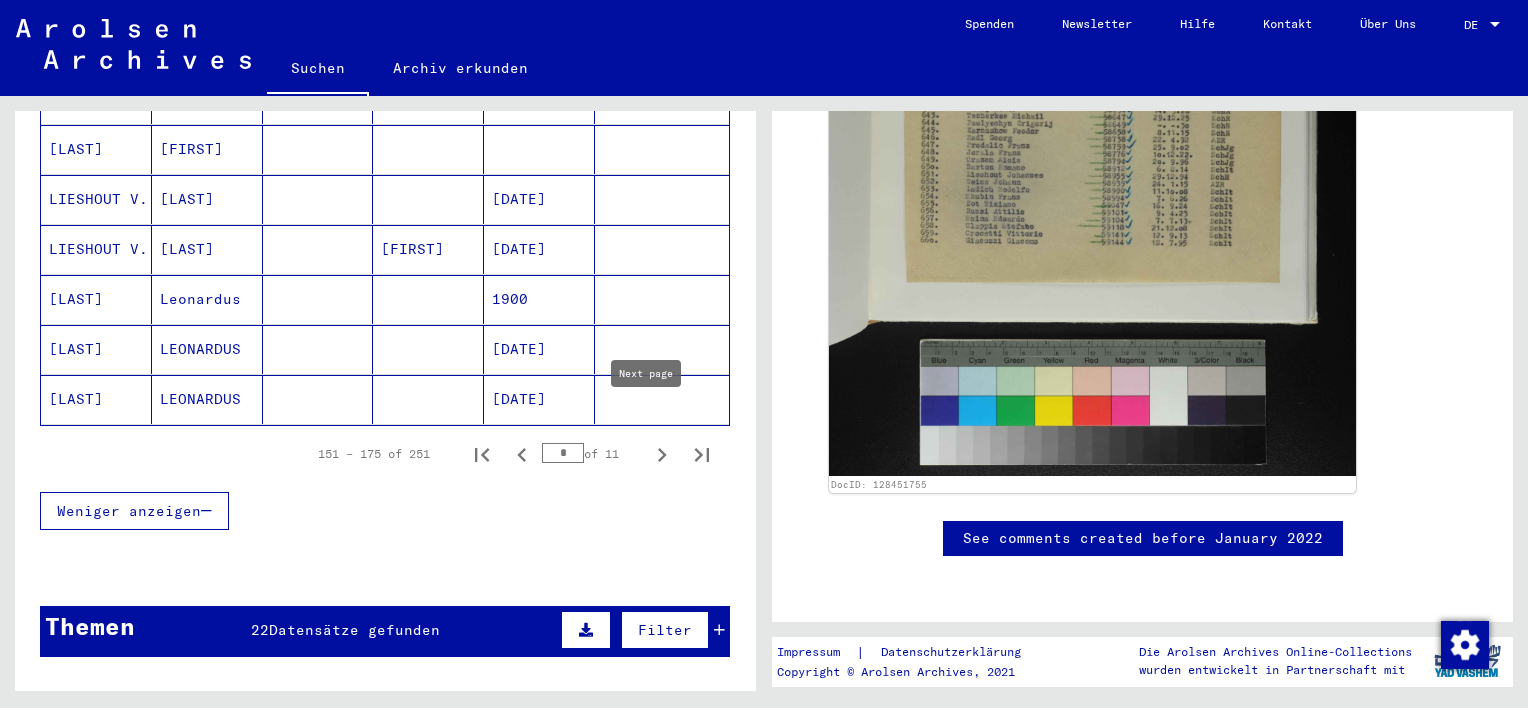 click 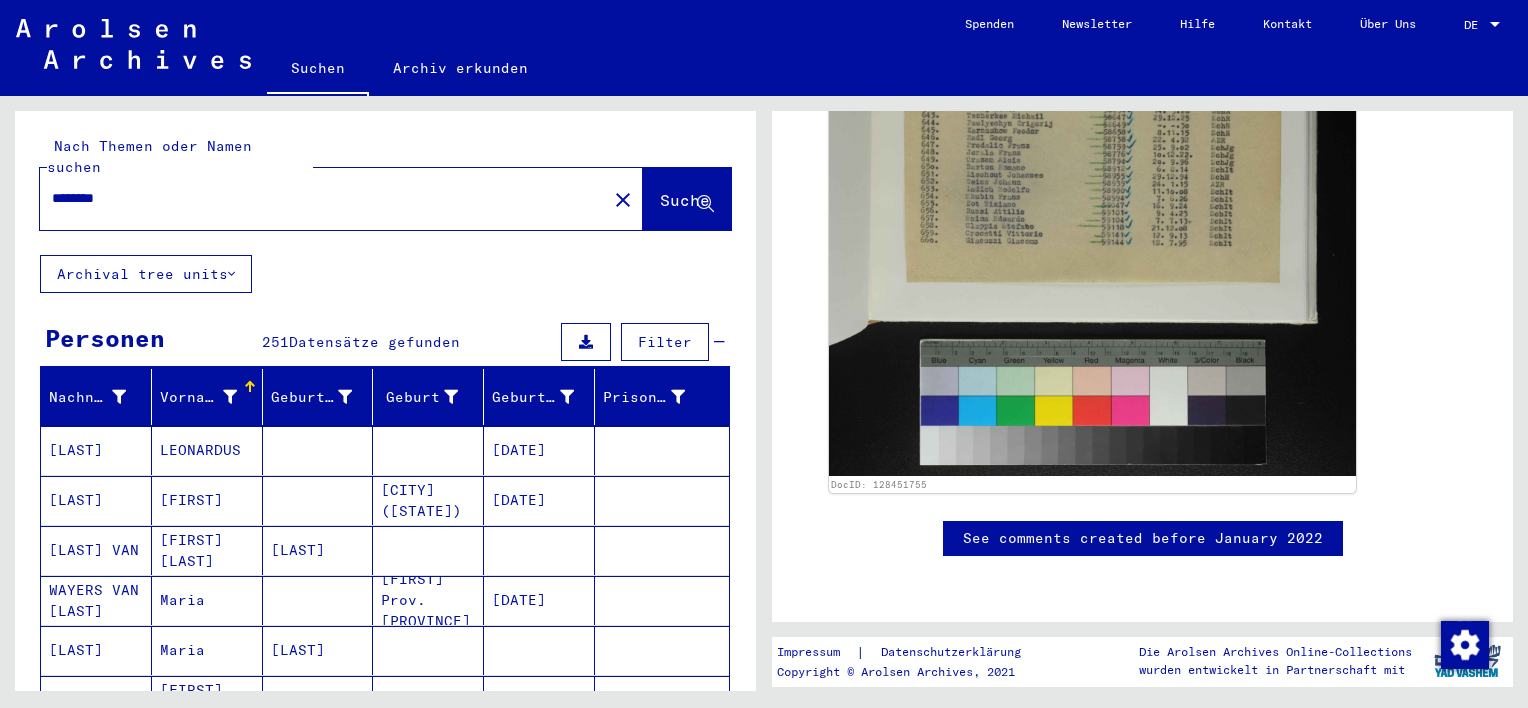click on "********" at bounding box center (323, 198) 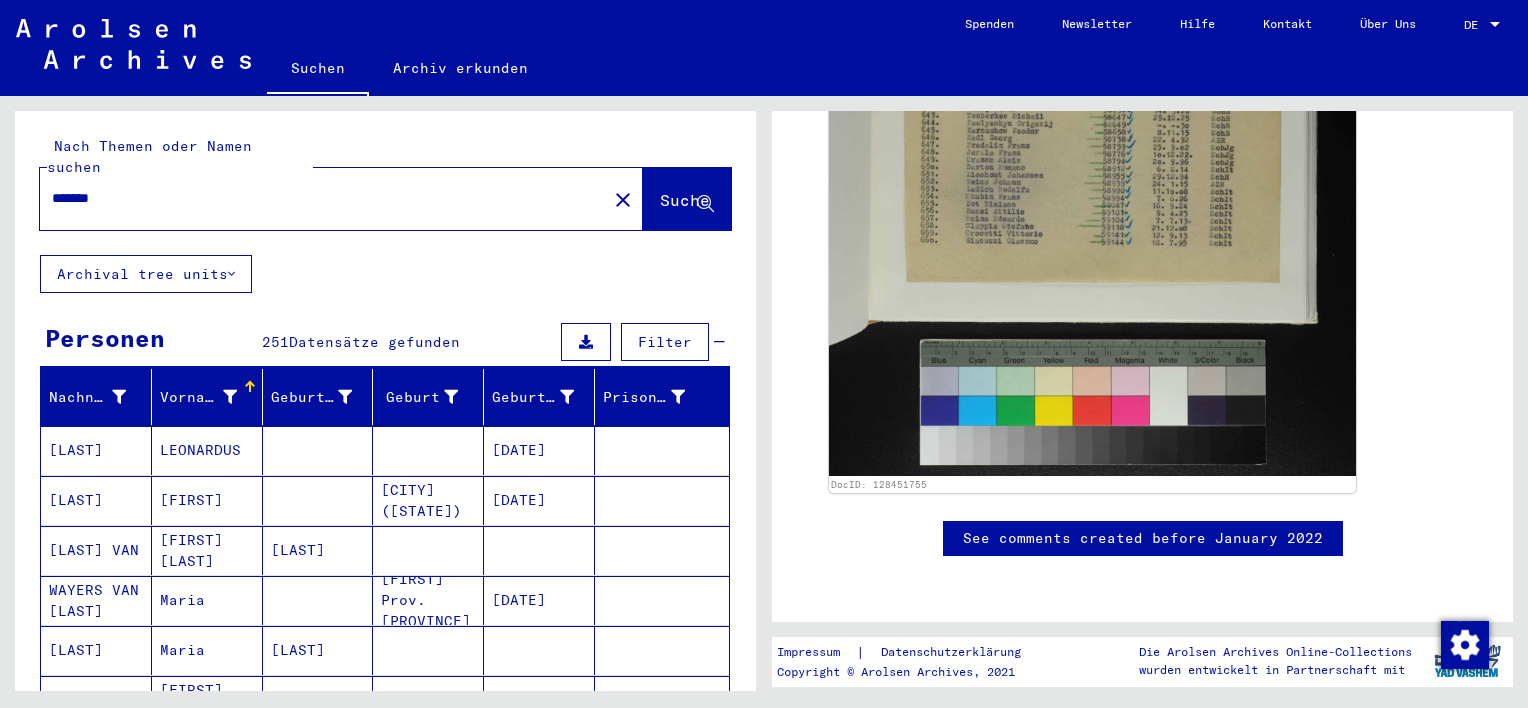 type on "*******" 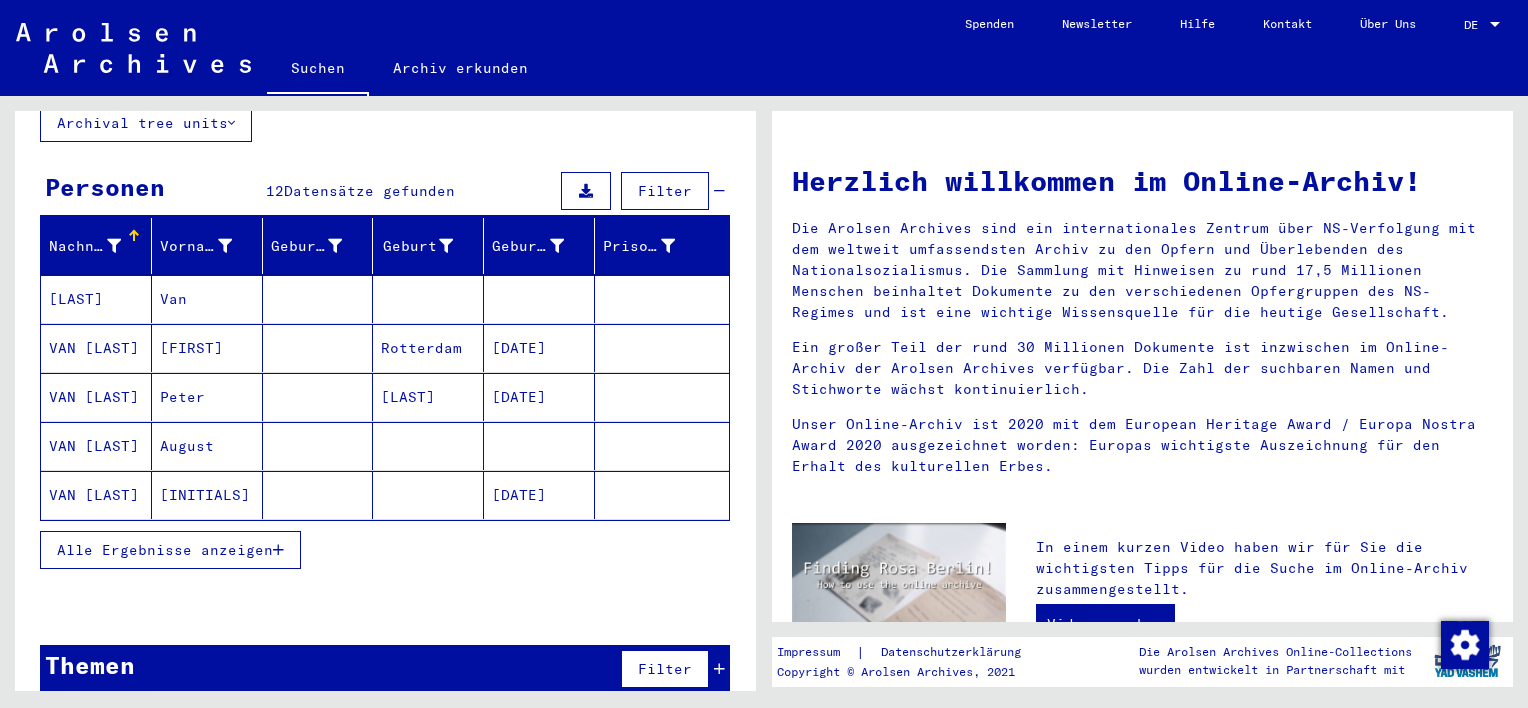 click on "Alle Ergebnisse anzeigen" at bounding box center [165, 550] 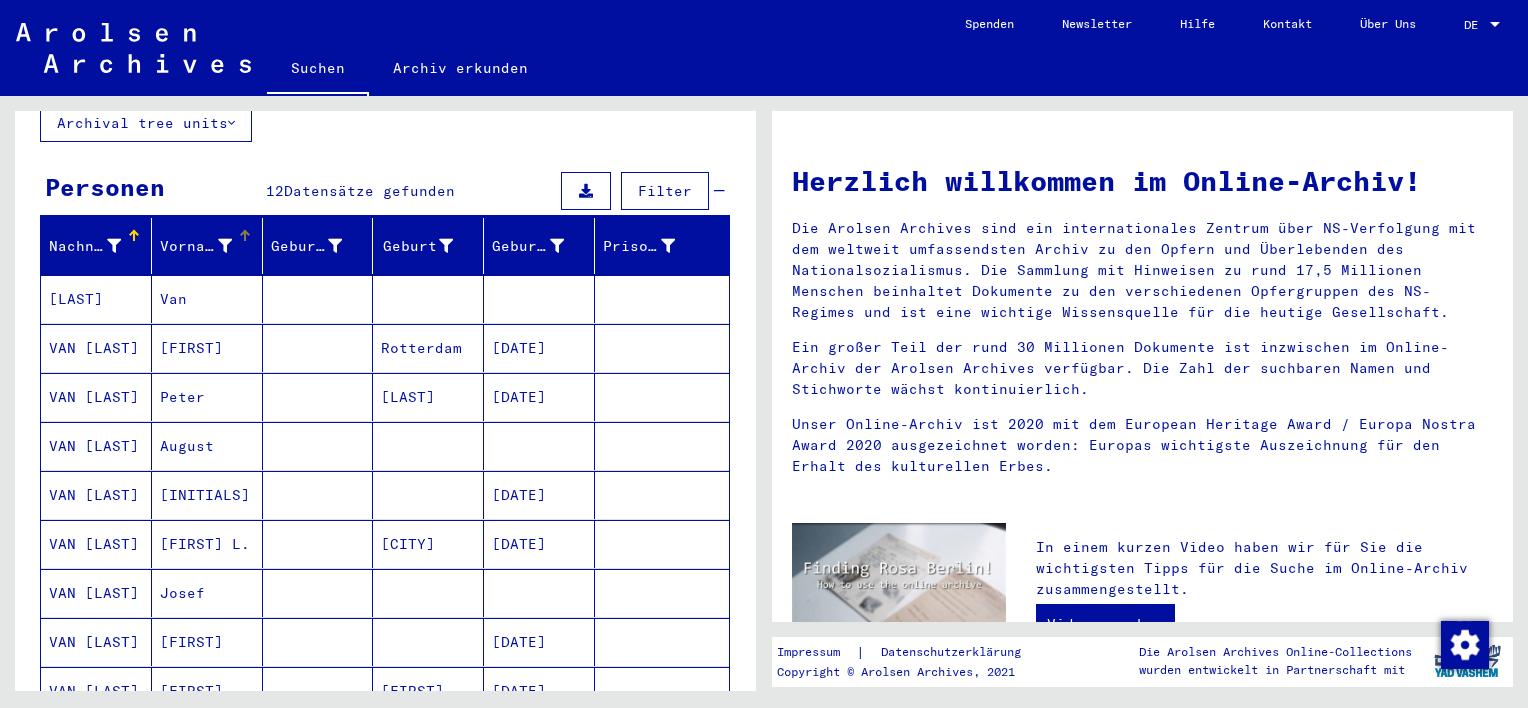 click on "Vorname" at bounding box center (196, 246) 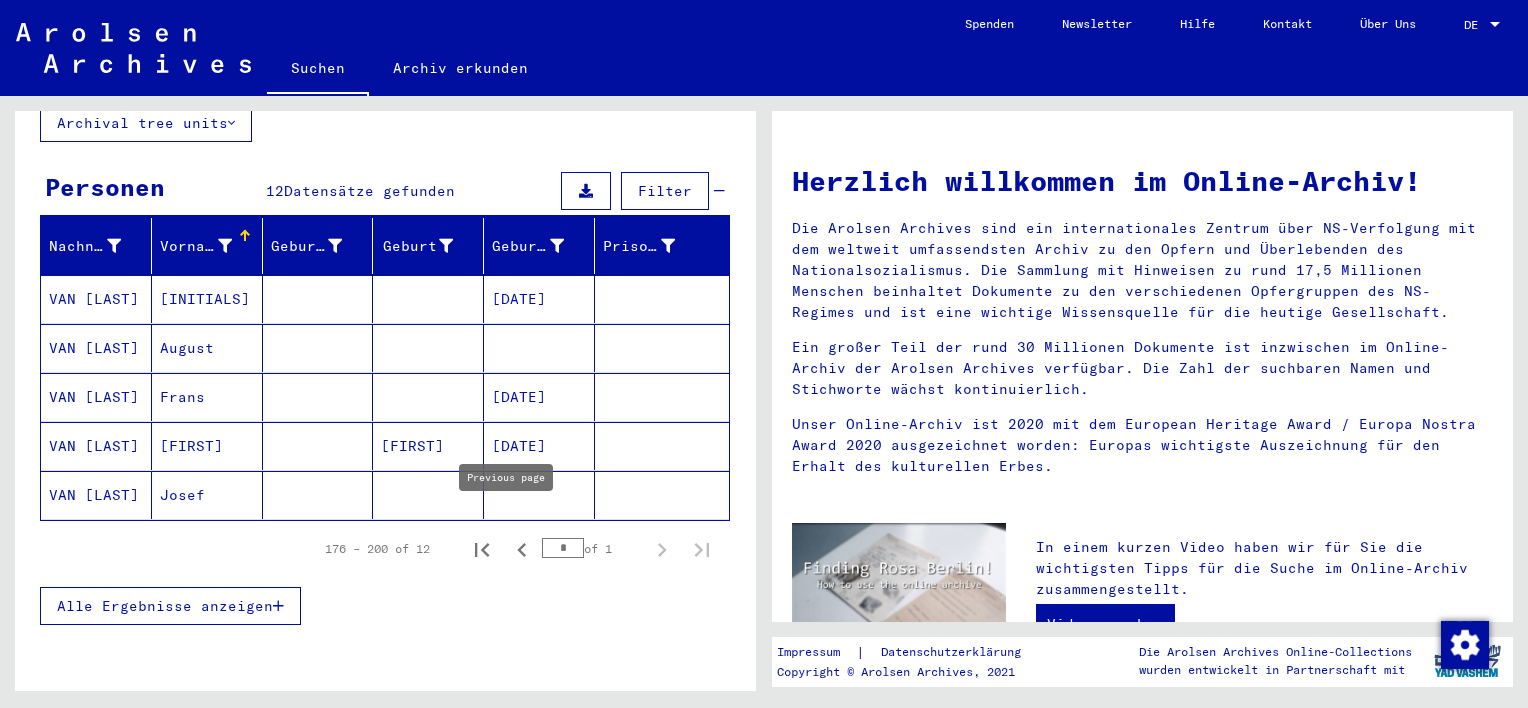 click at bounding box center (522, 549) 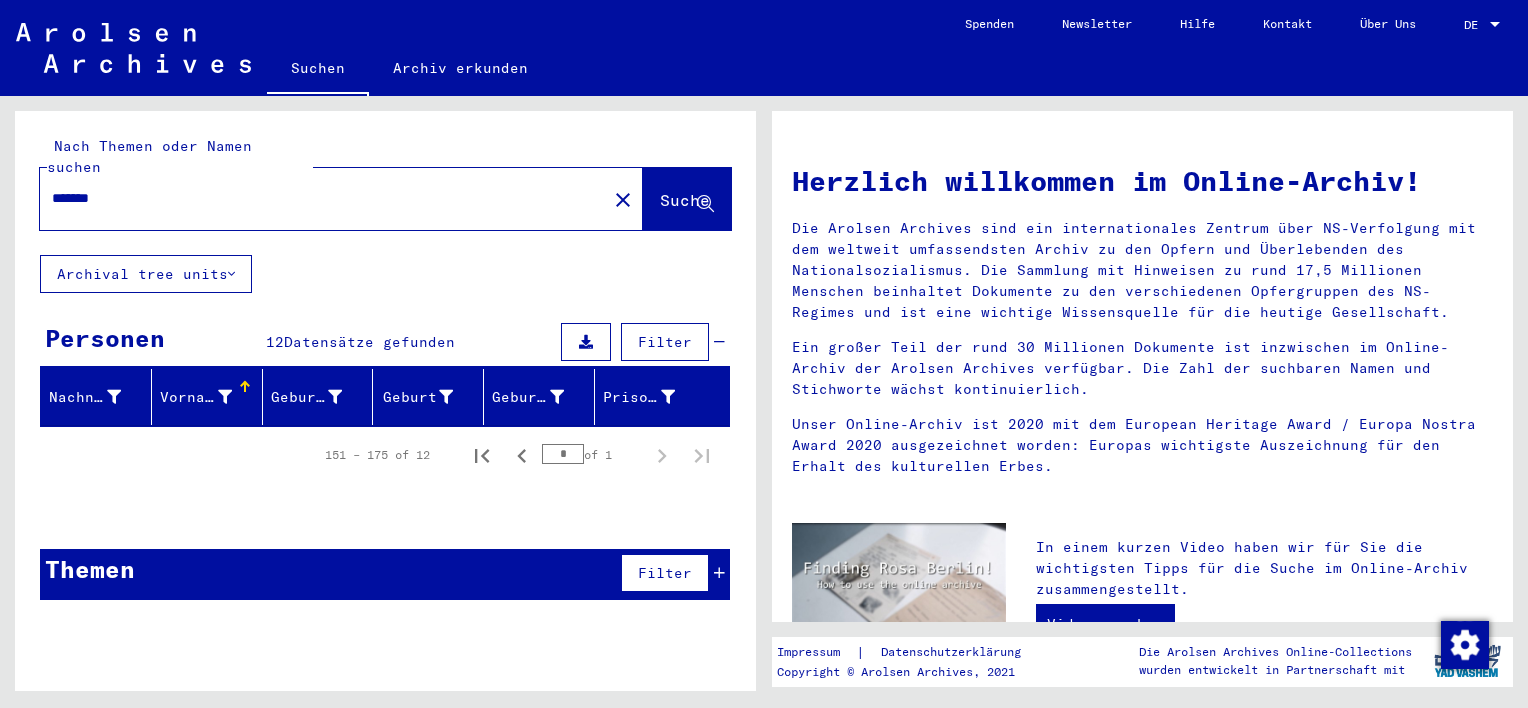 click on "*" at bounding box center (563, 454) 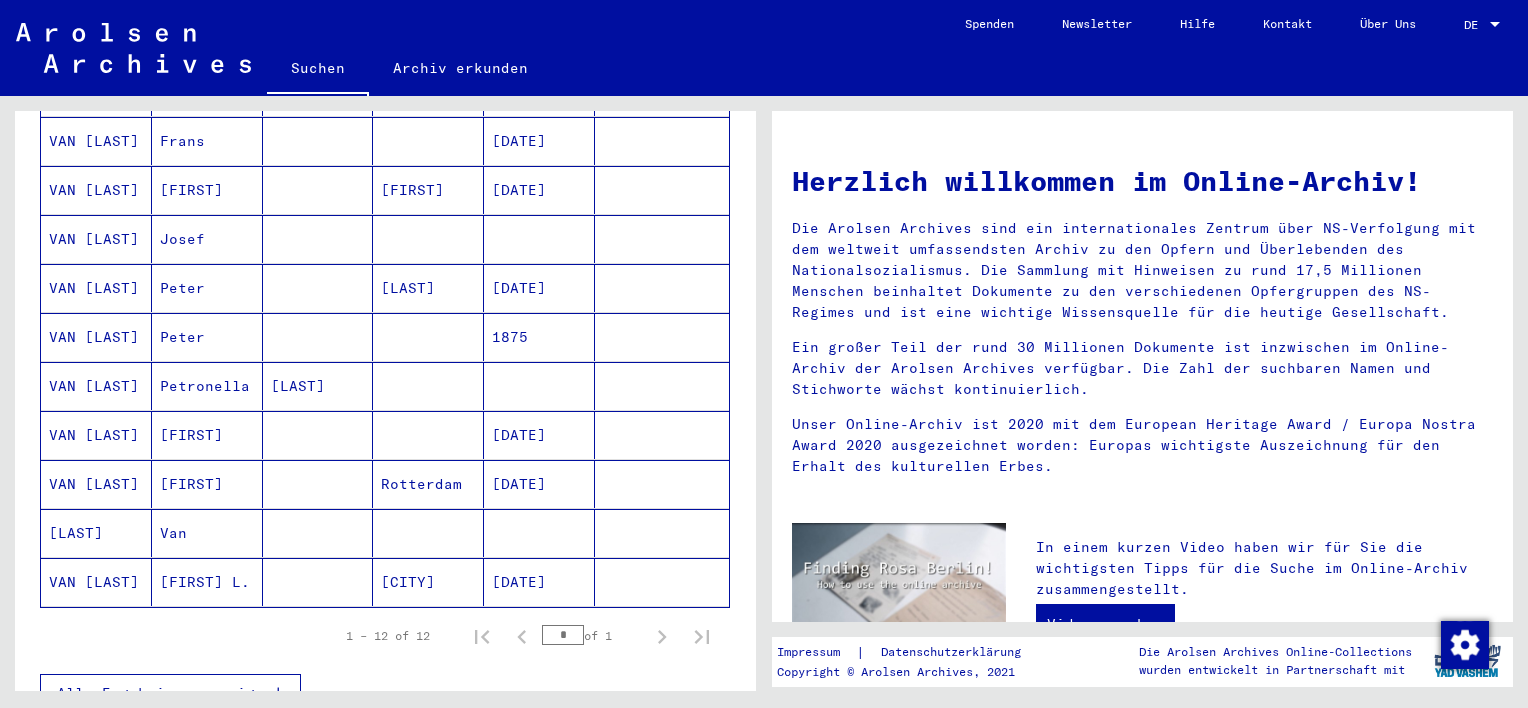 click on "Van" at bounding box center [207, 582] 